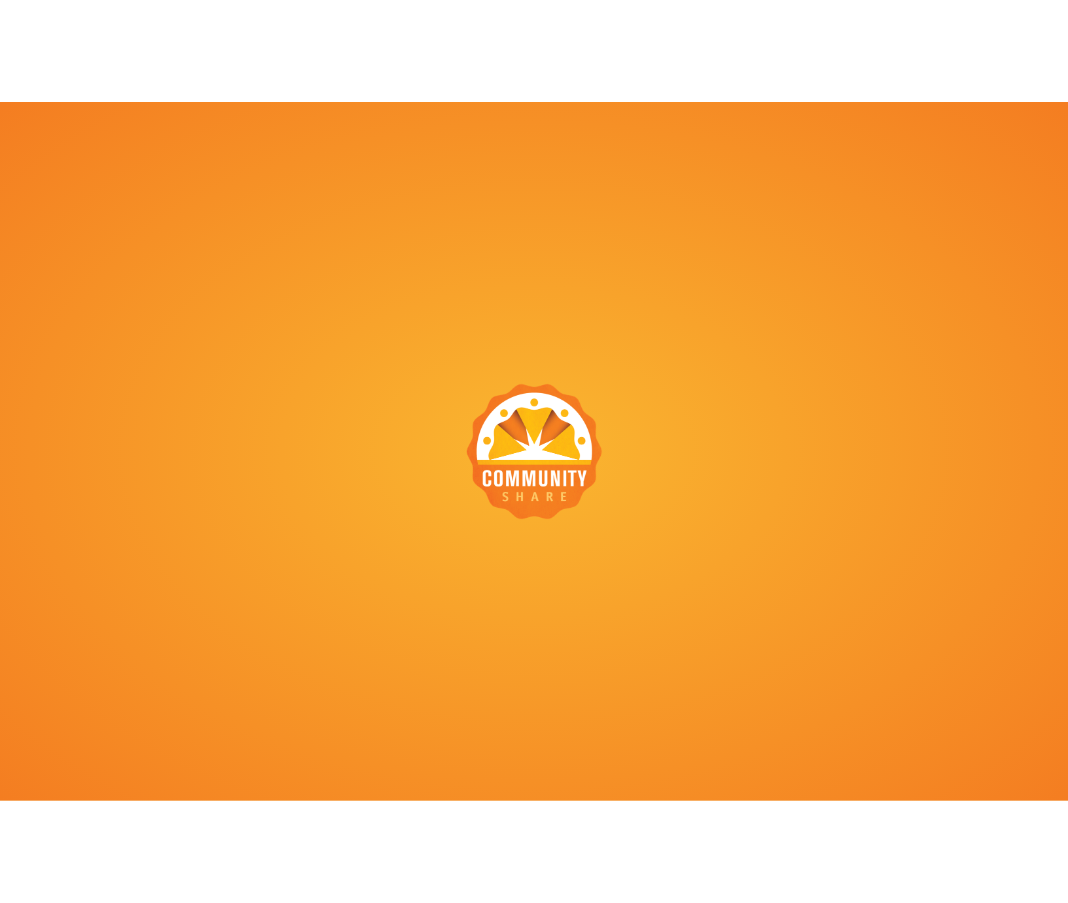 scroll, scrollTop: 0, scrollLeft: 0, axis: both 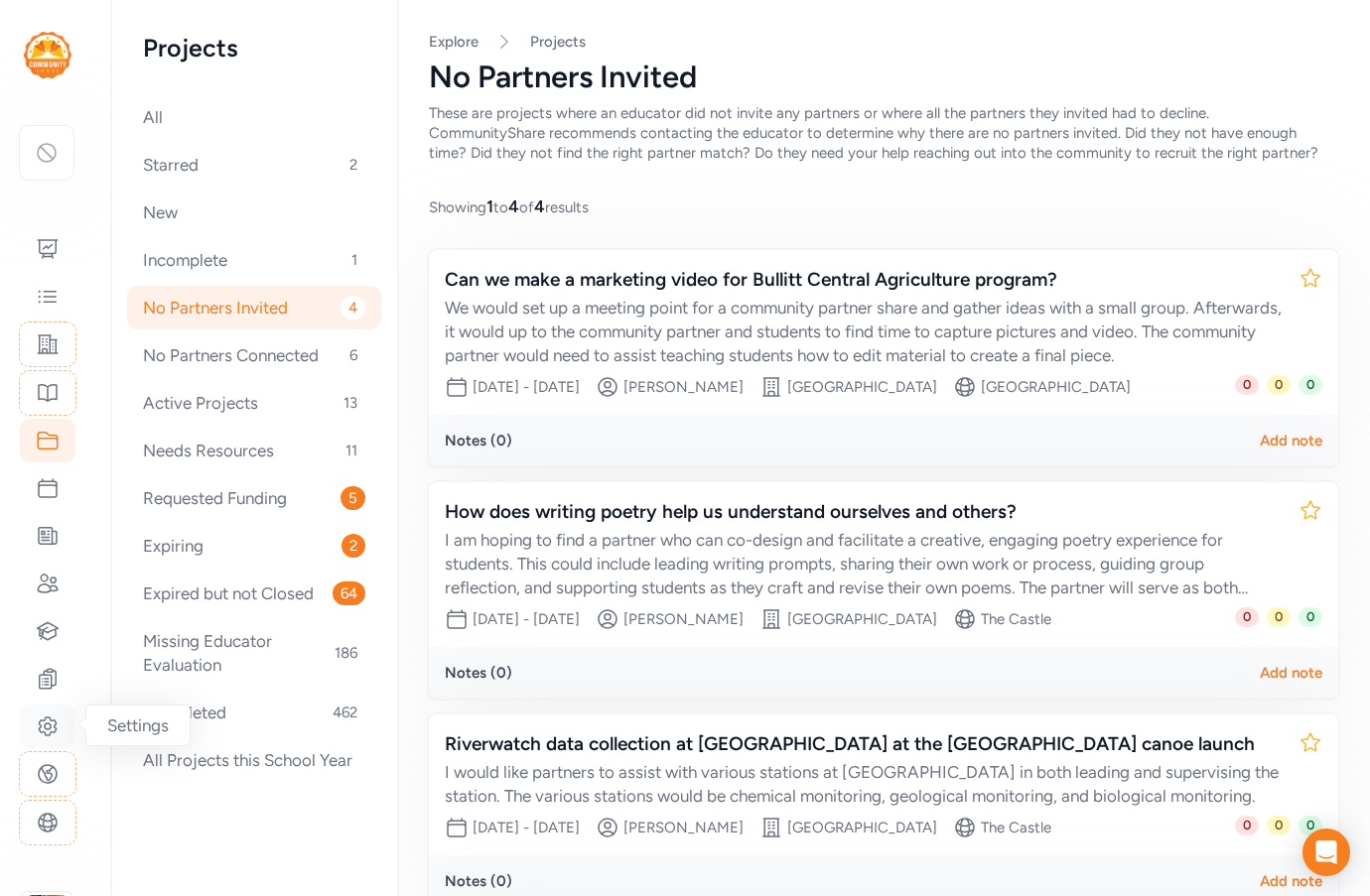 click 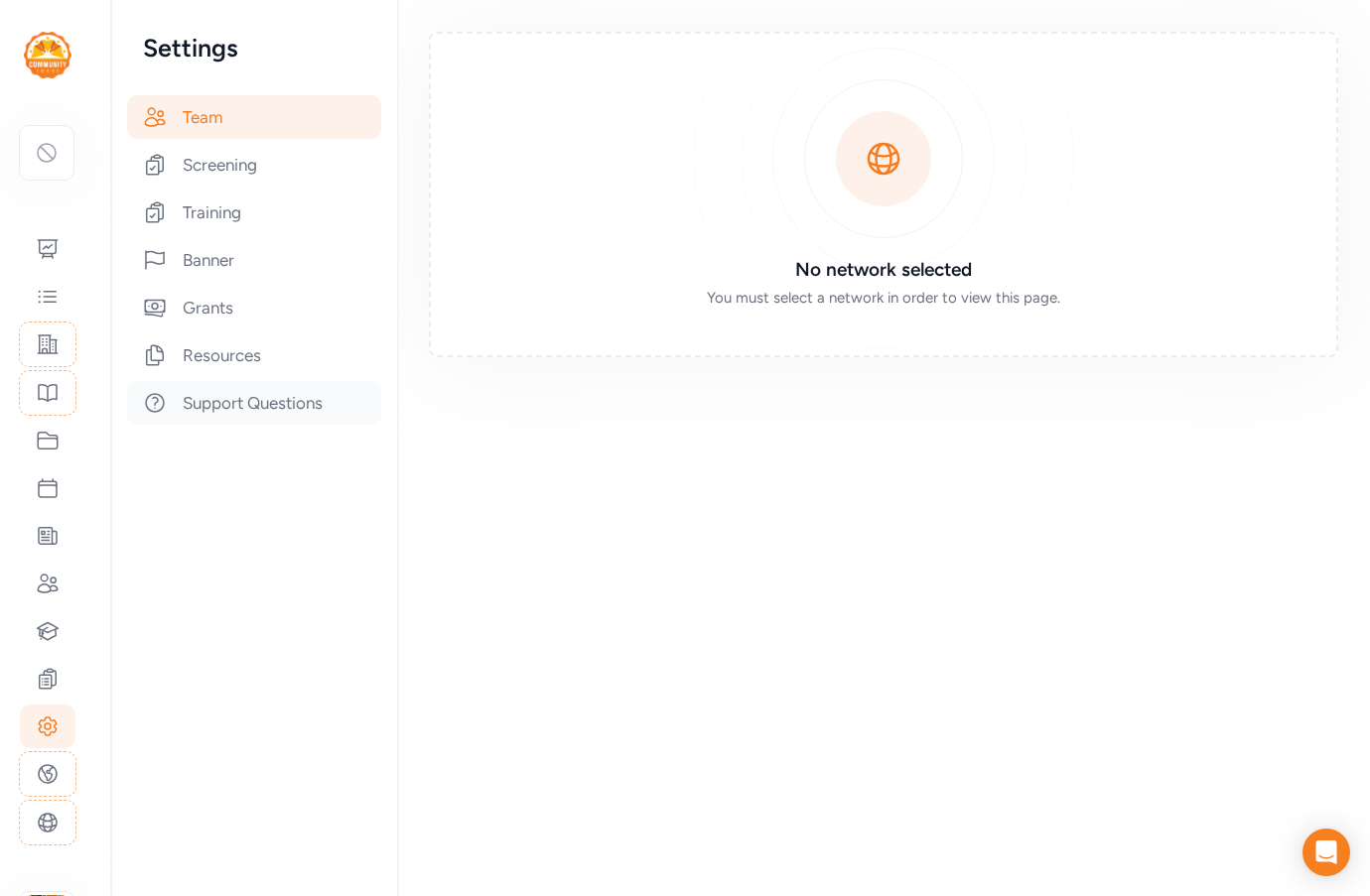 click on "Support Questions" at bounding box center [254, 403] 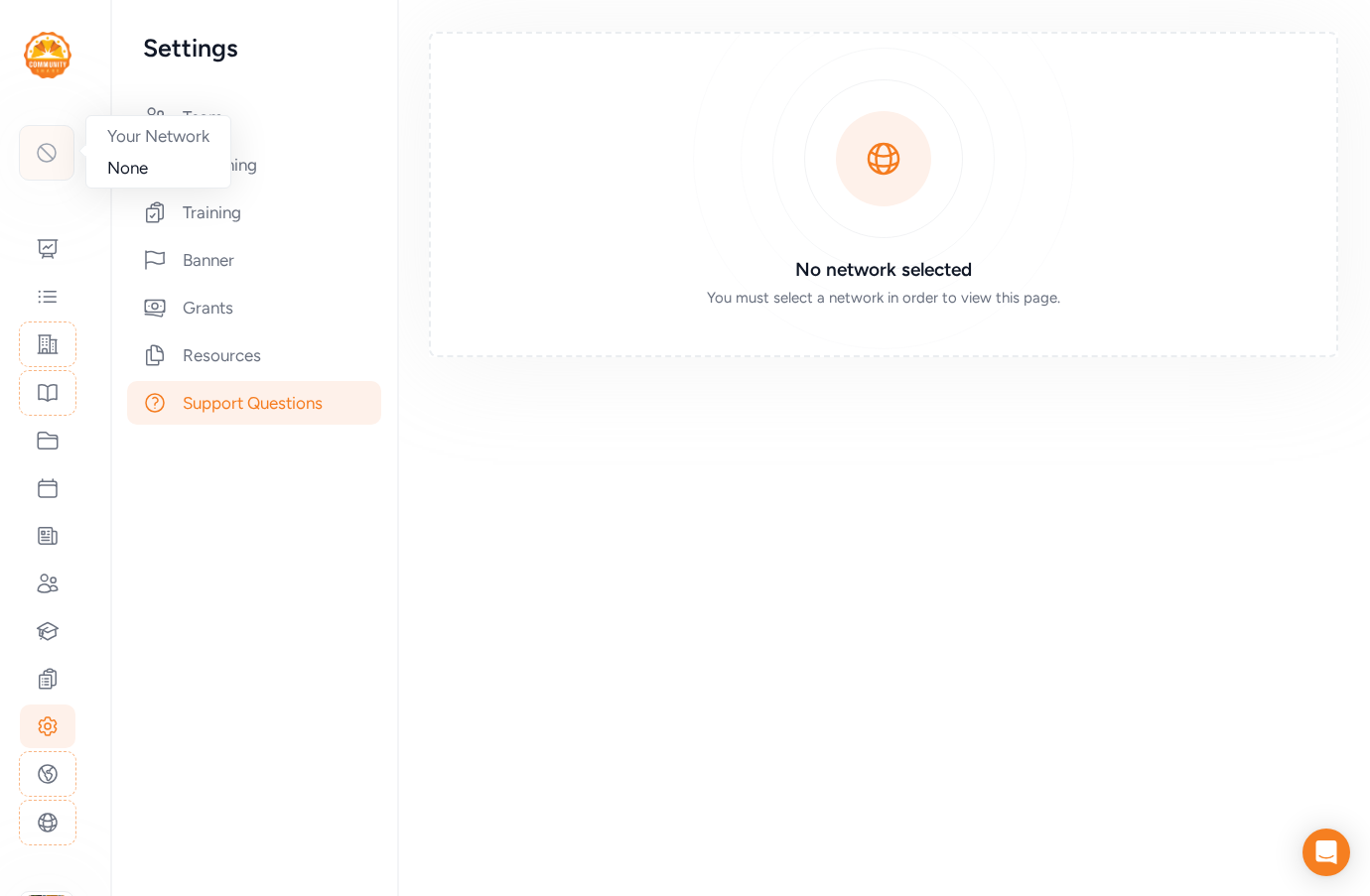 click 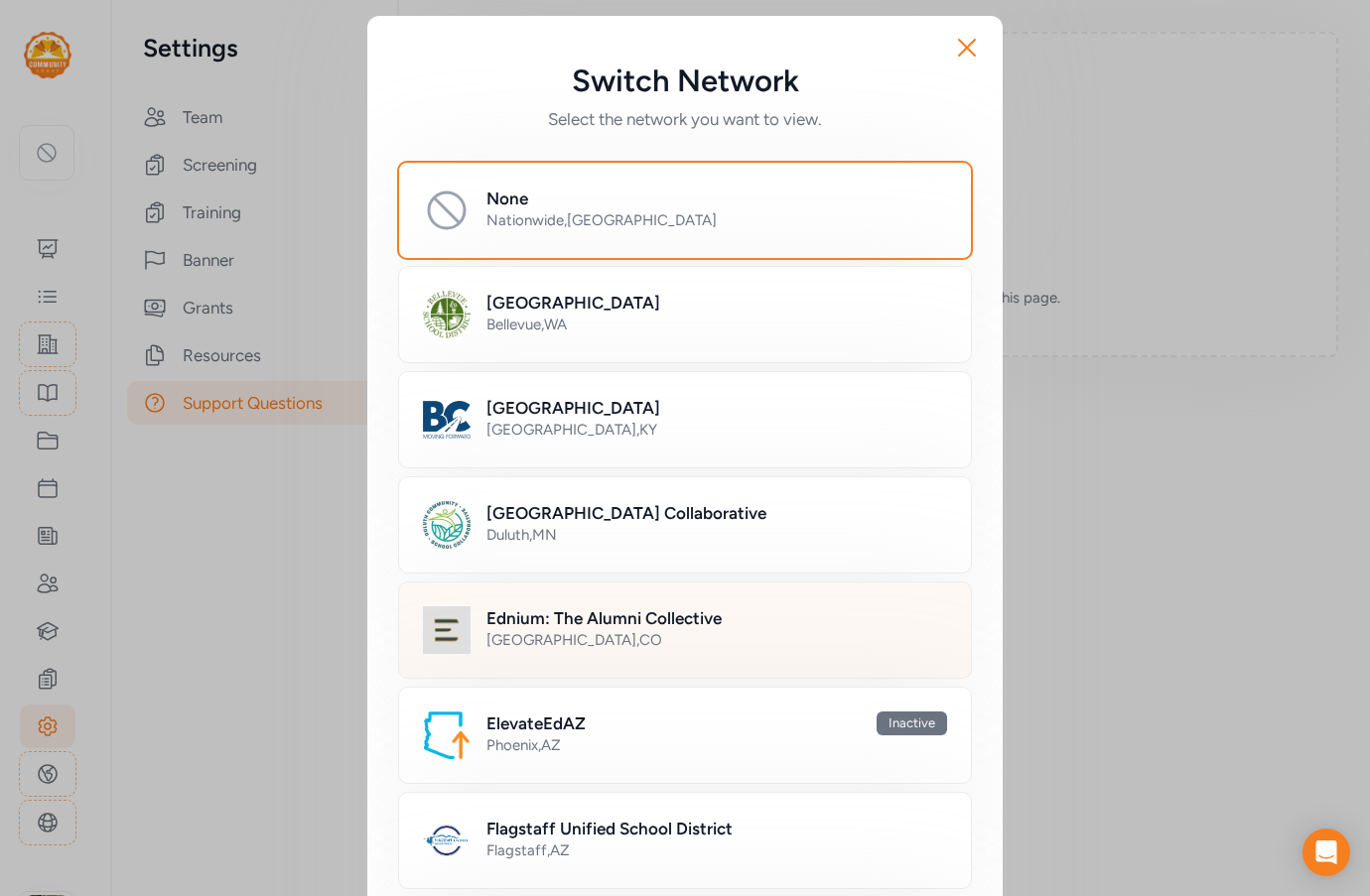 click on "Denver ,  CO" at bounding box center [717, 640] 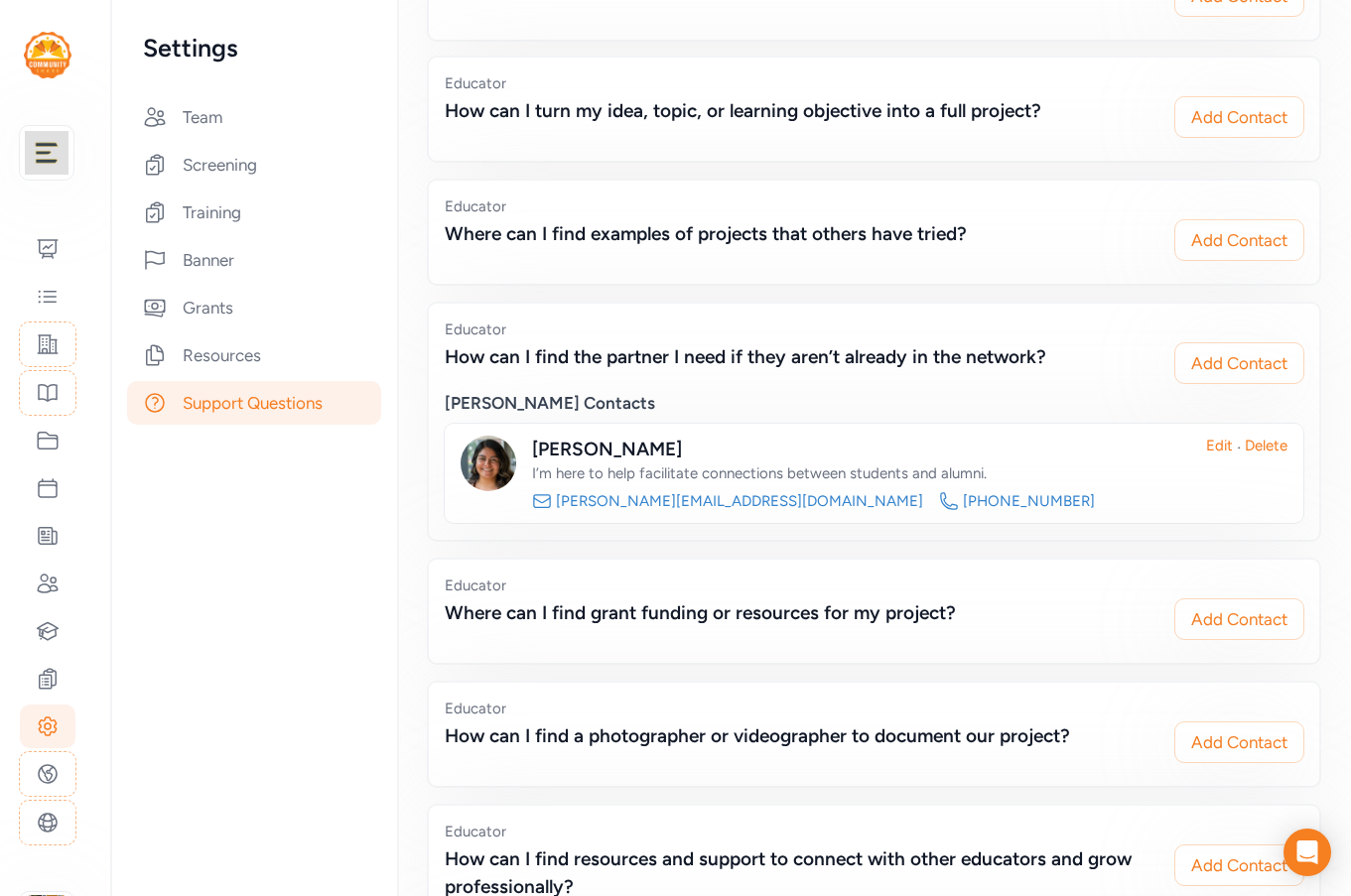 scroll, scrollTop: 274, scrollLeft: 0, axis: vertical 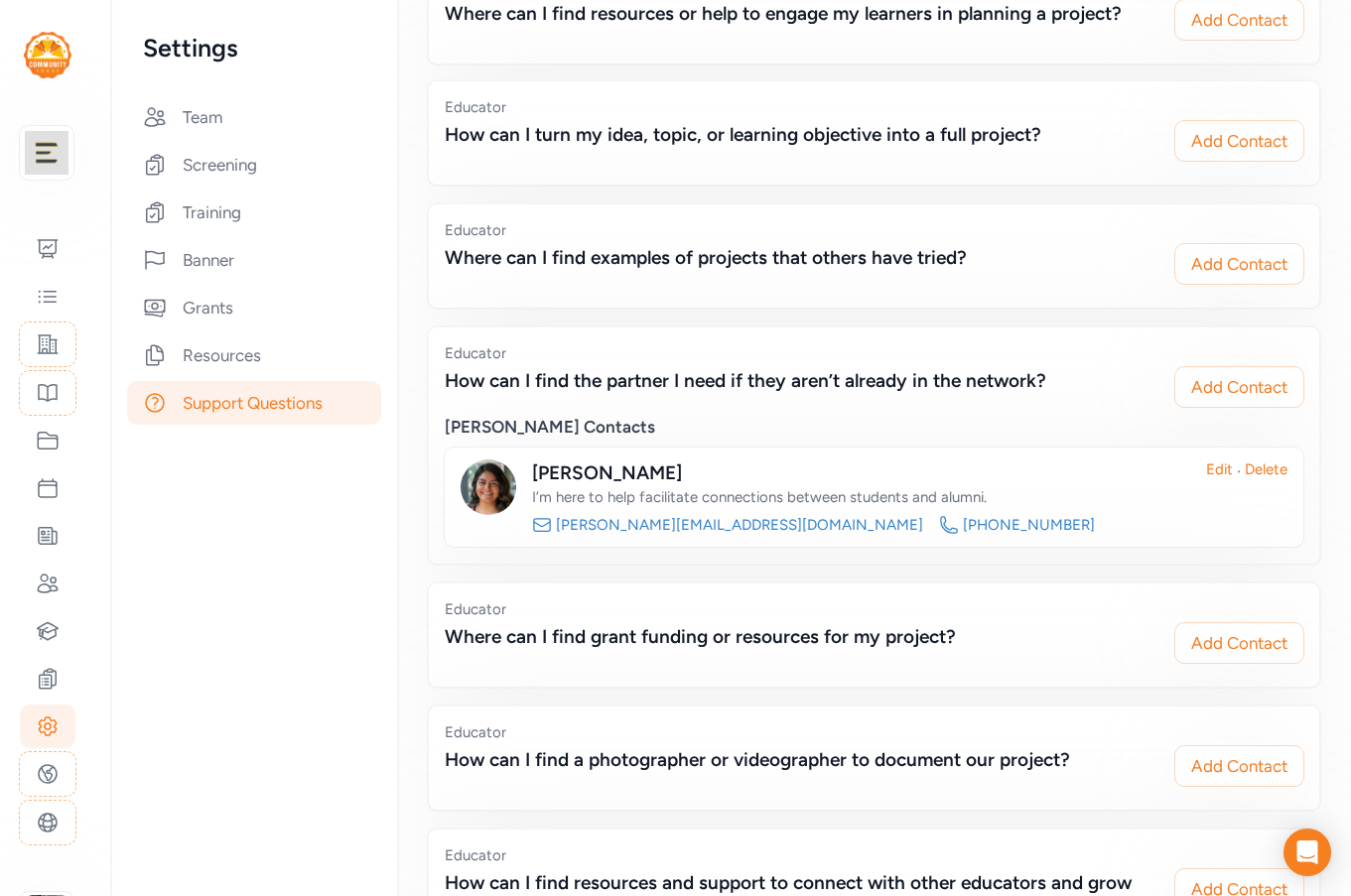 click on "Your Network Ednium: The Alumni Collective" at bounding box center (48, 153) 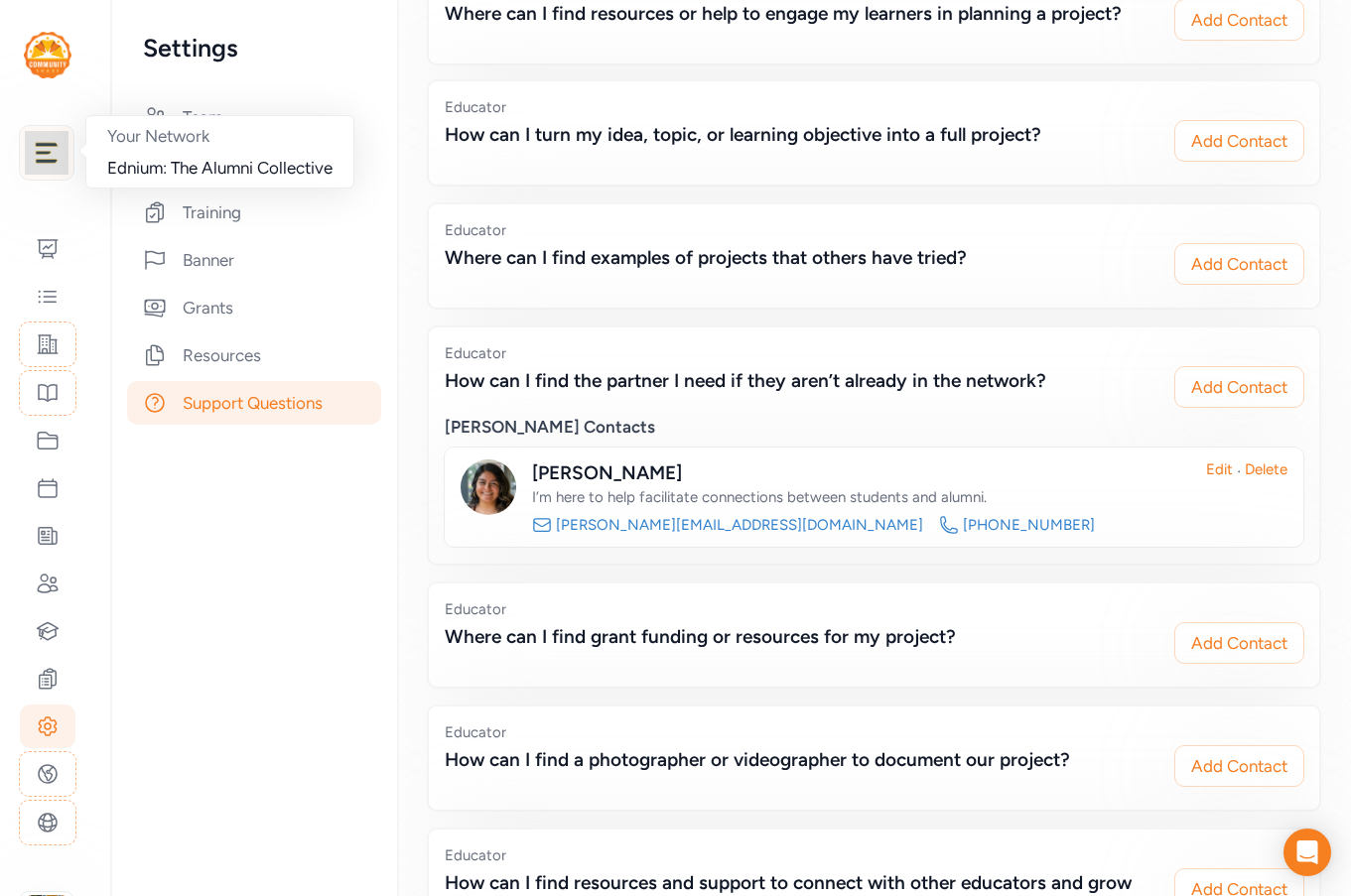 click at bounding box center (47, 153) 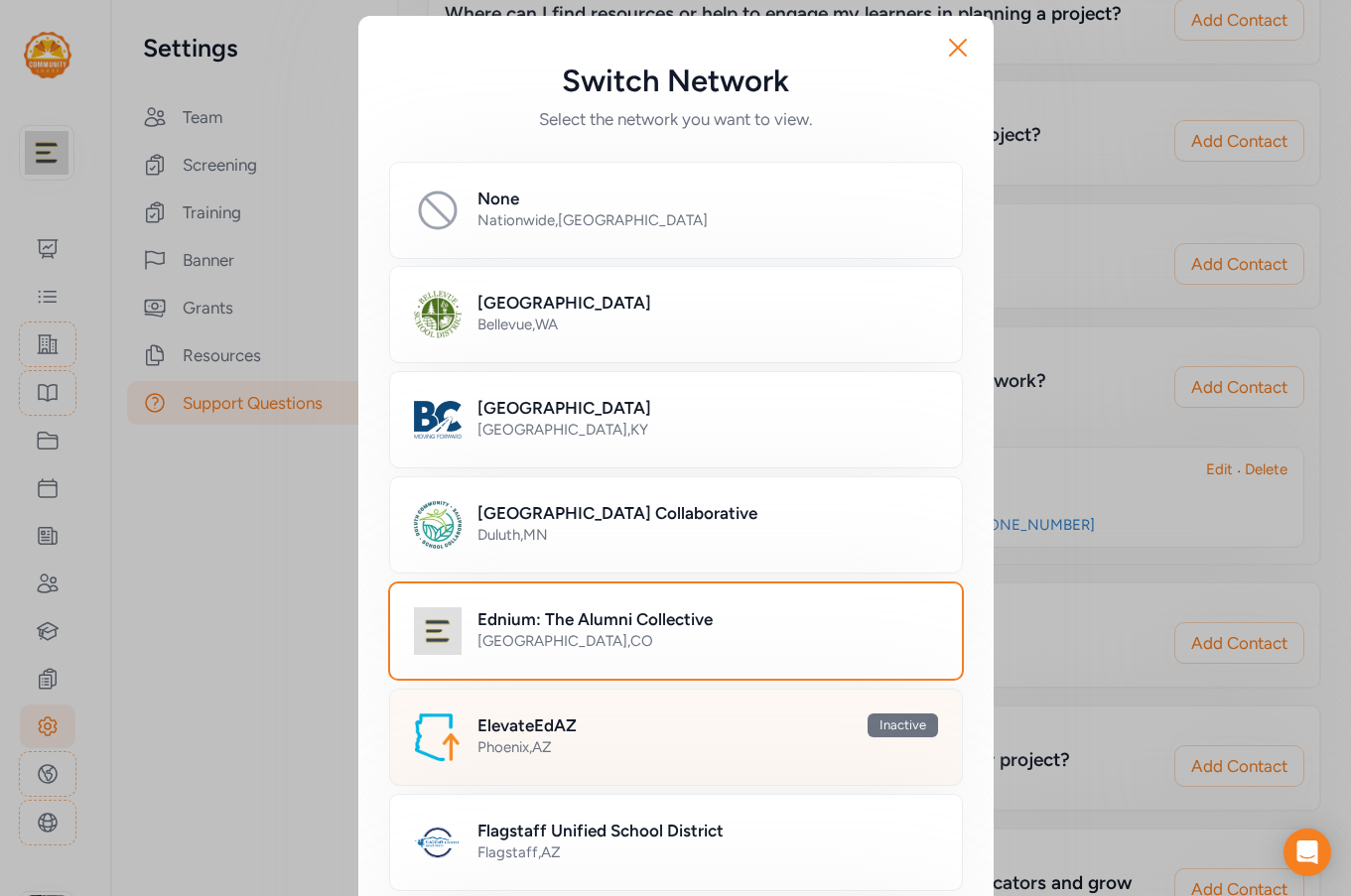 scroll, scrollTop: 397, scrollLeft: 0, axis: vertical 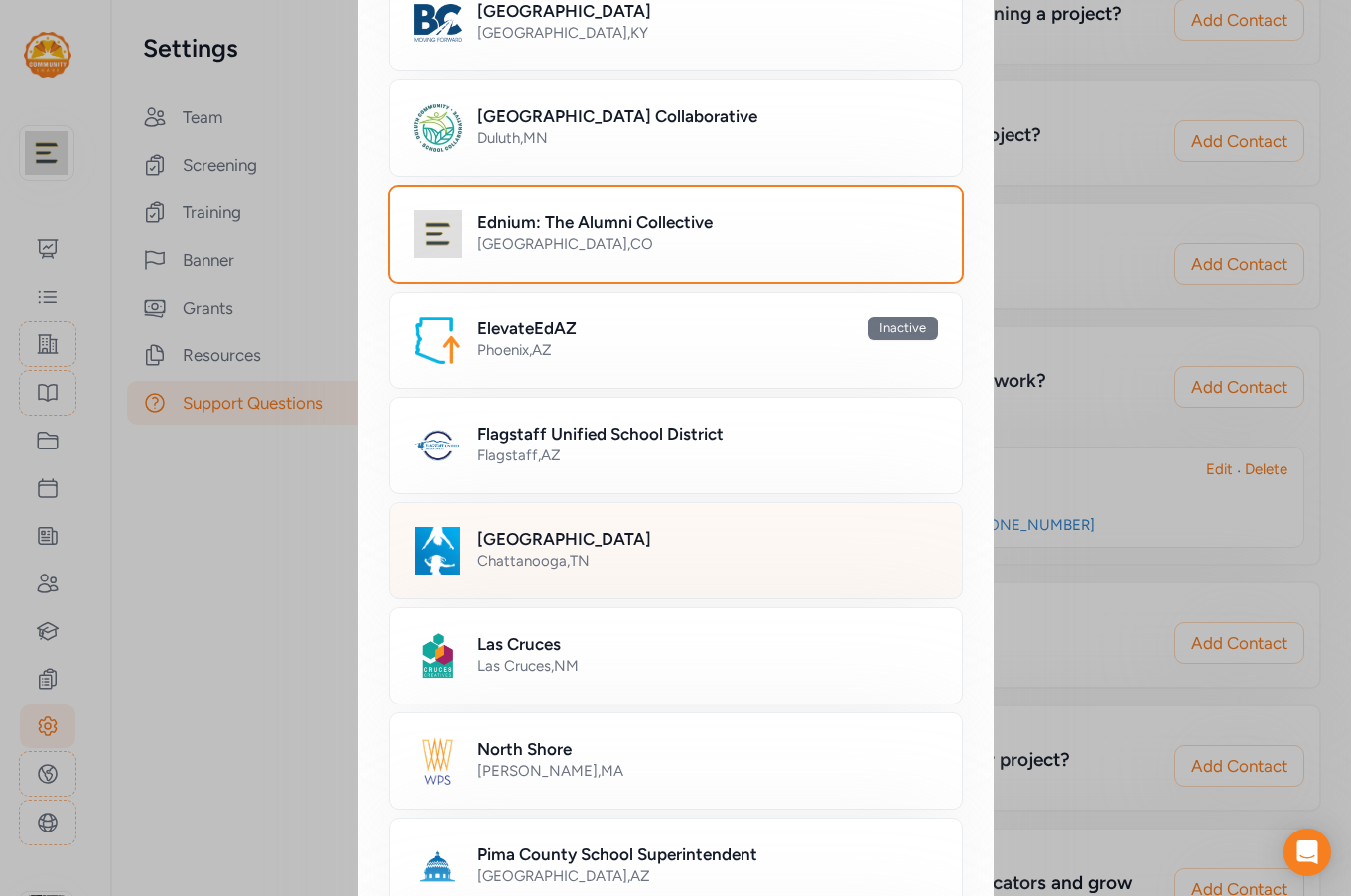 click on "[GEOGRAPHIC_DATA]" at bounding box center [564, 539] 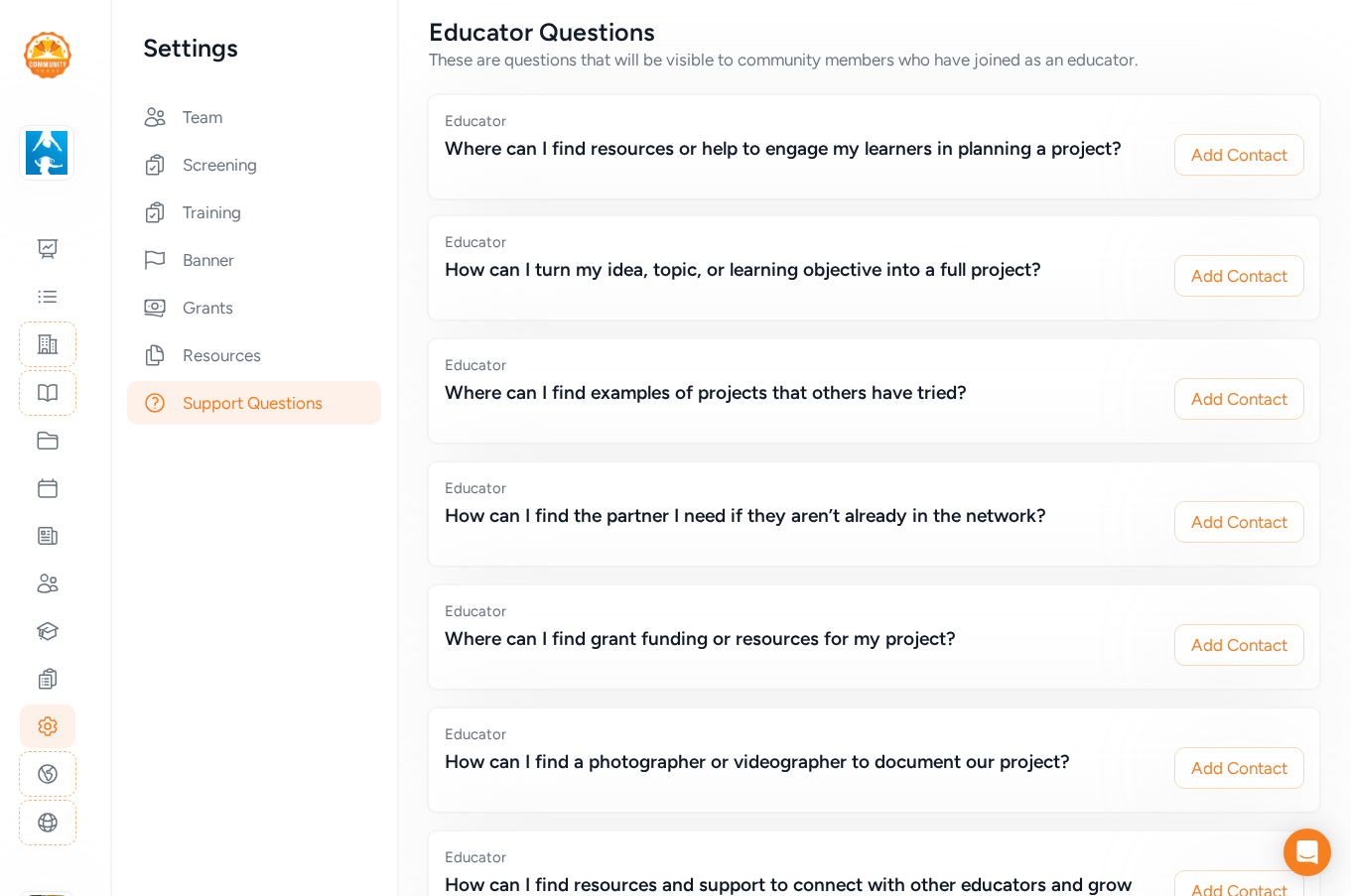 scroll, scrollTop: 175, scrollLeft: 0, axis: vertical 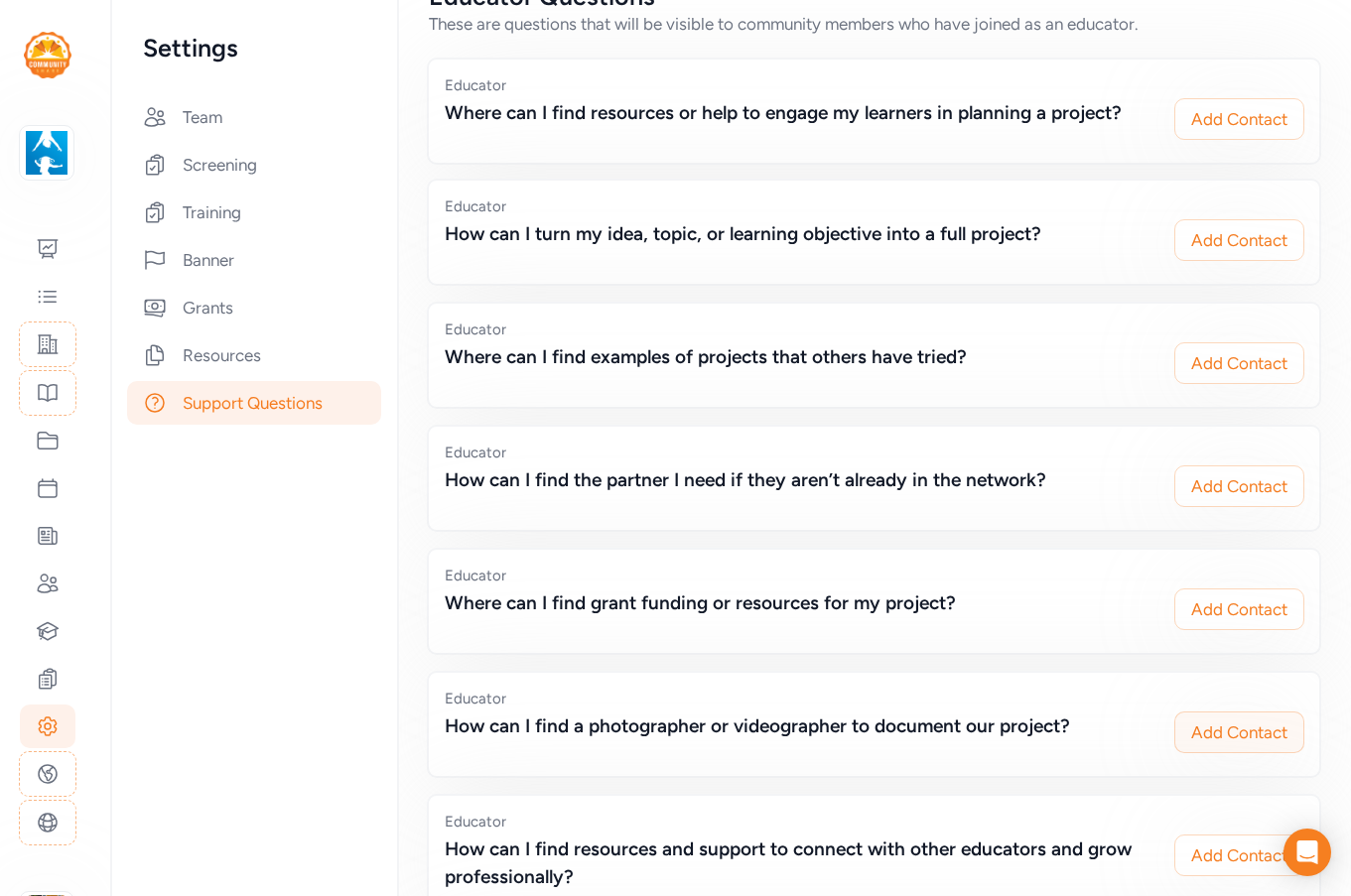 click on "Add Contact" at bounding box center [1239, 732] 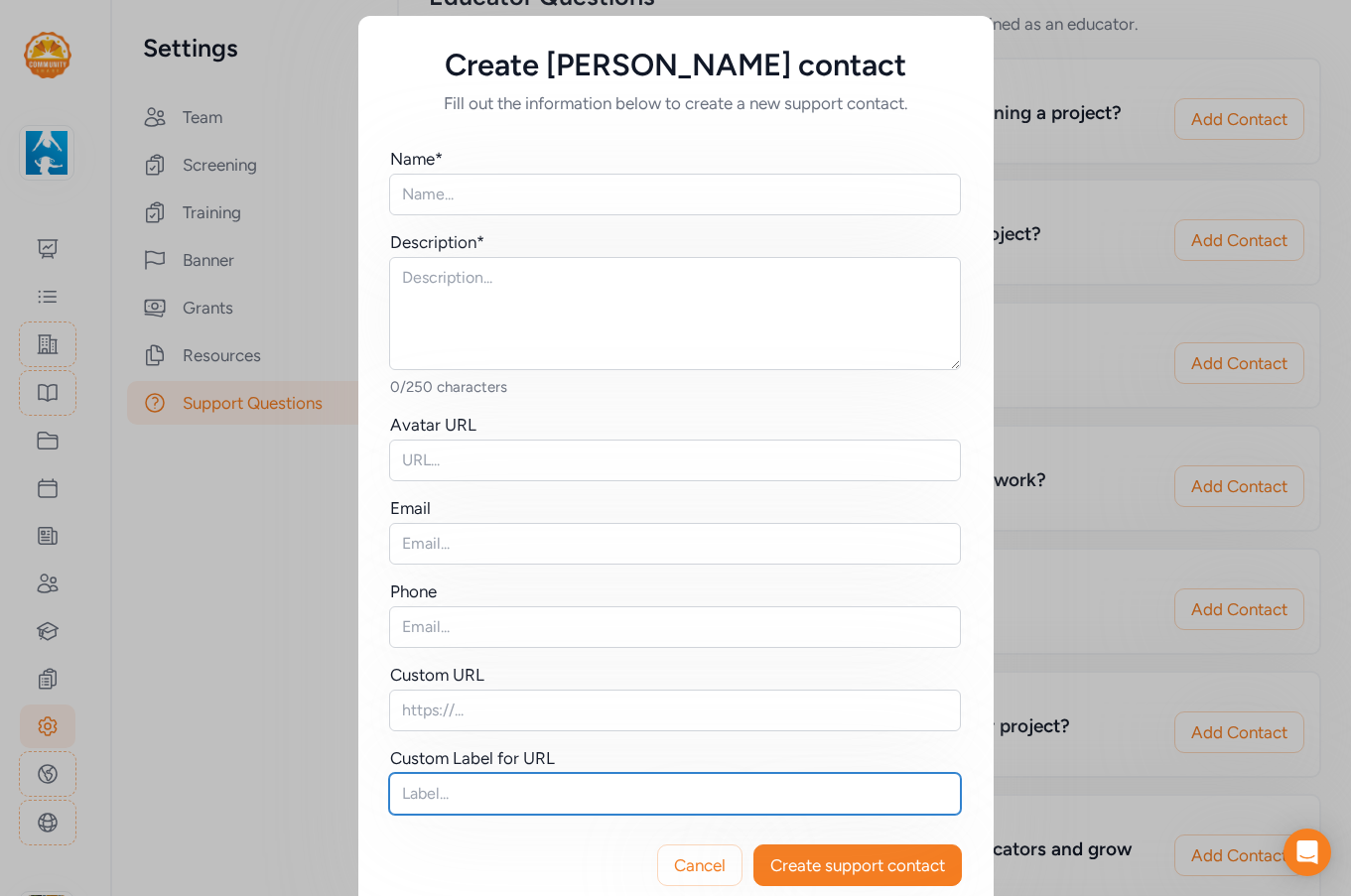 click at bounding box center (675, 794) 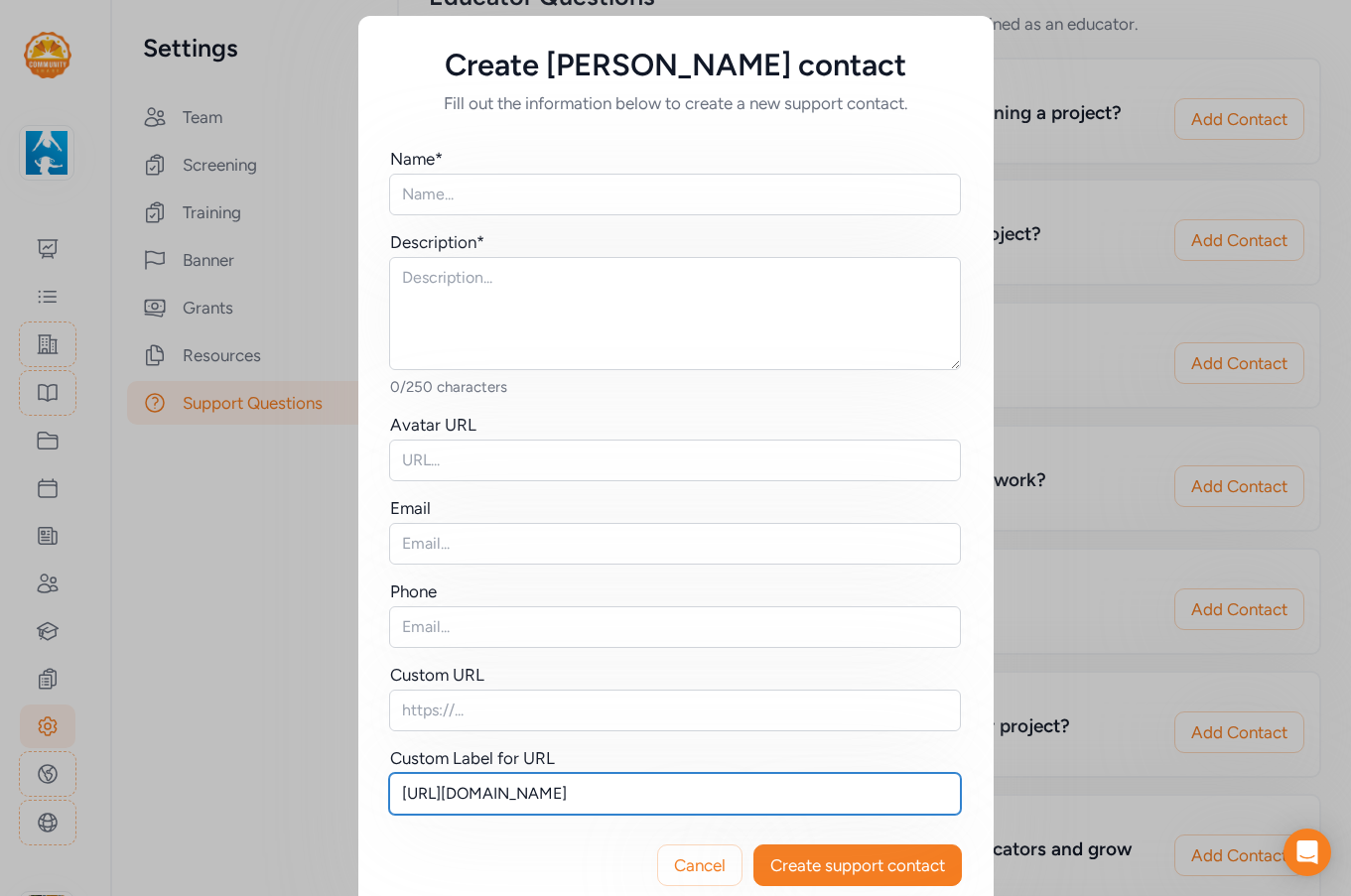 type on "https://forms.hive.com/?formId=bYy9JuMsKujHH8KXj" 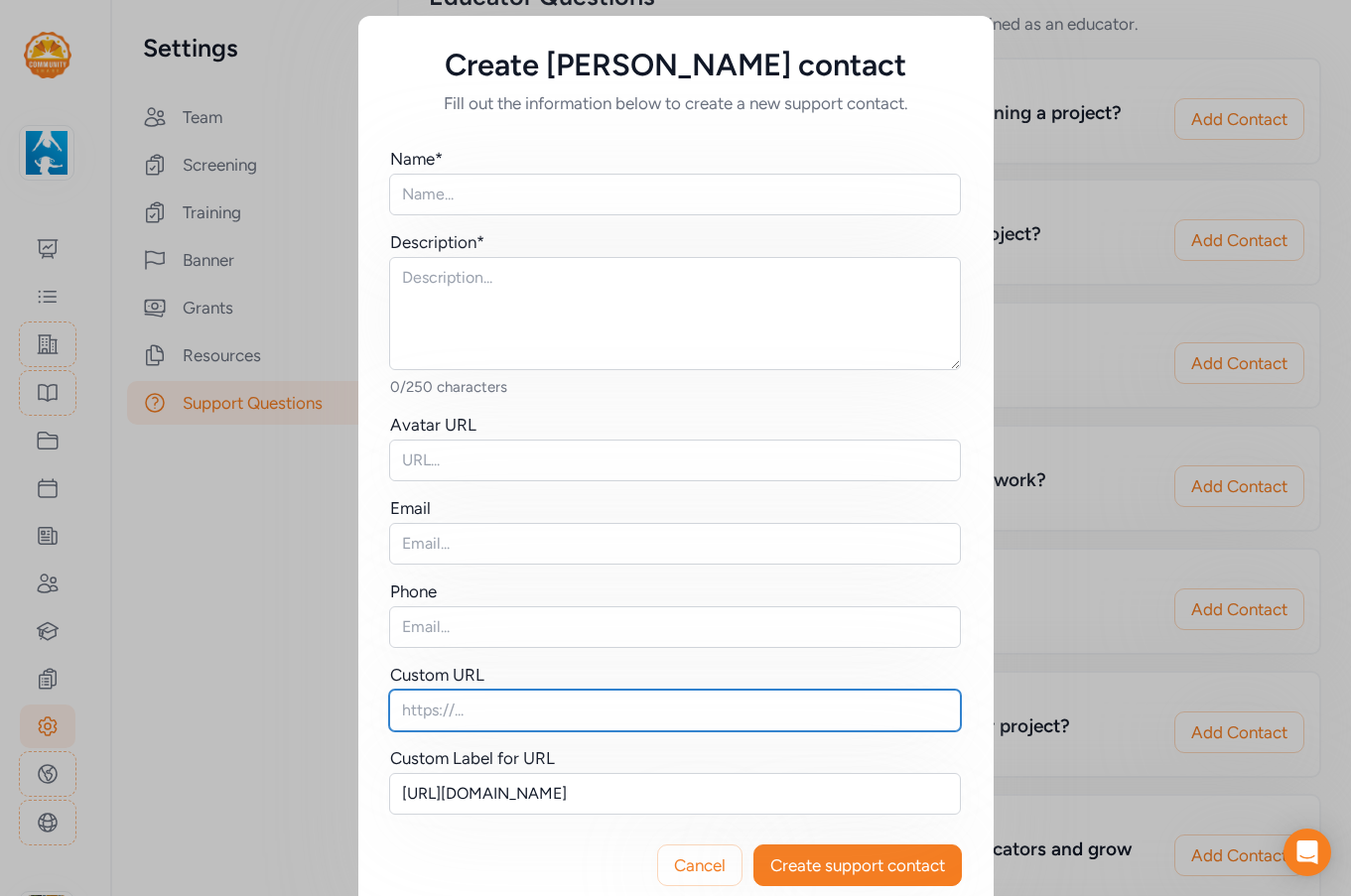 click at bounding box center [675, 710] 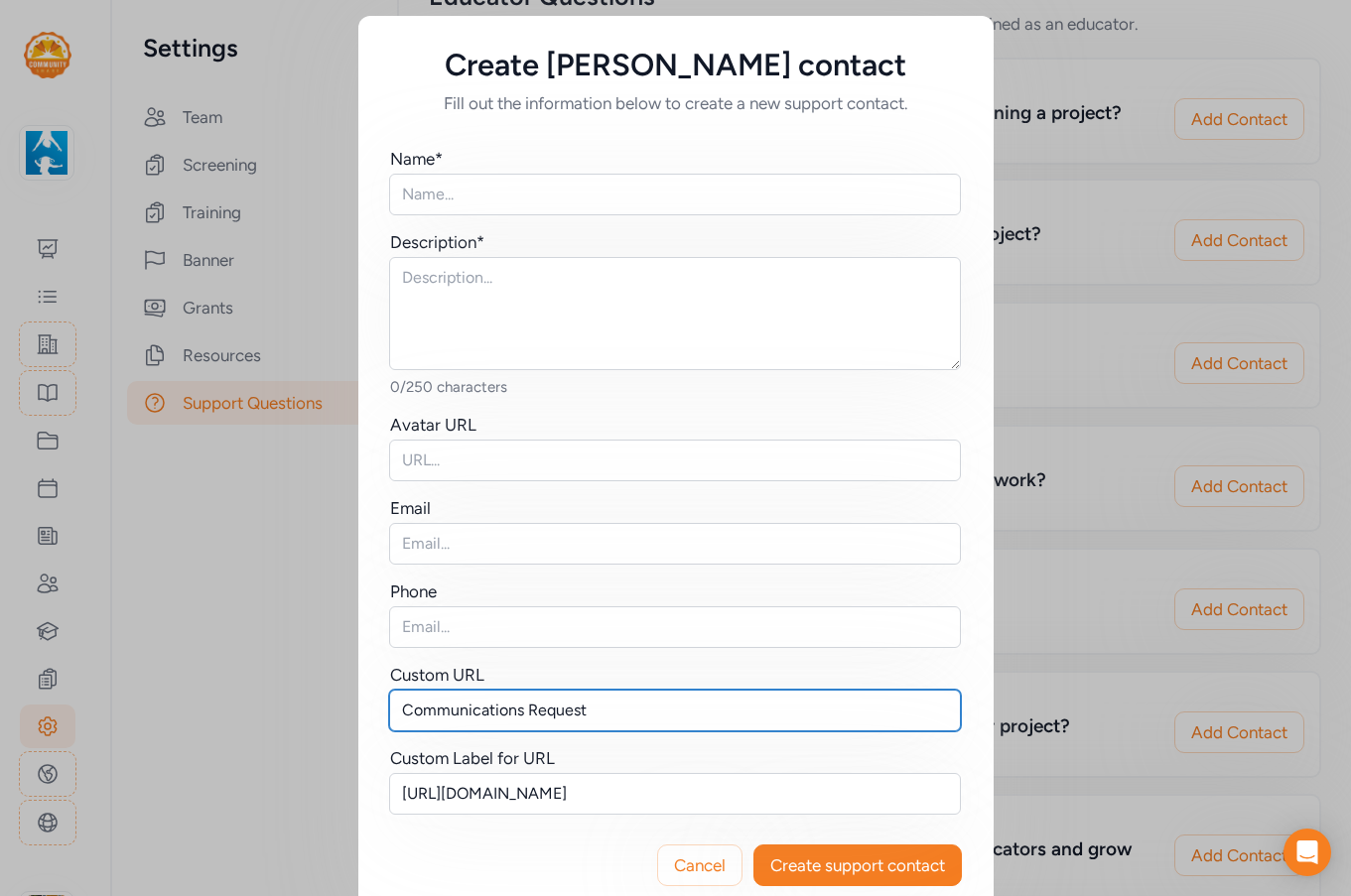 type on "Communications Request" 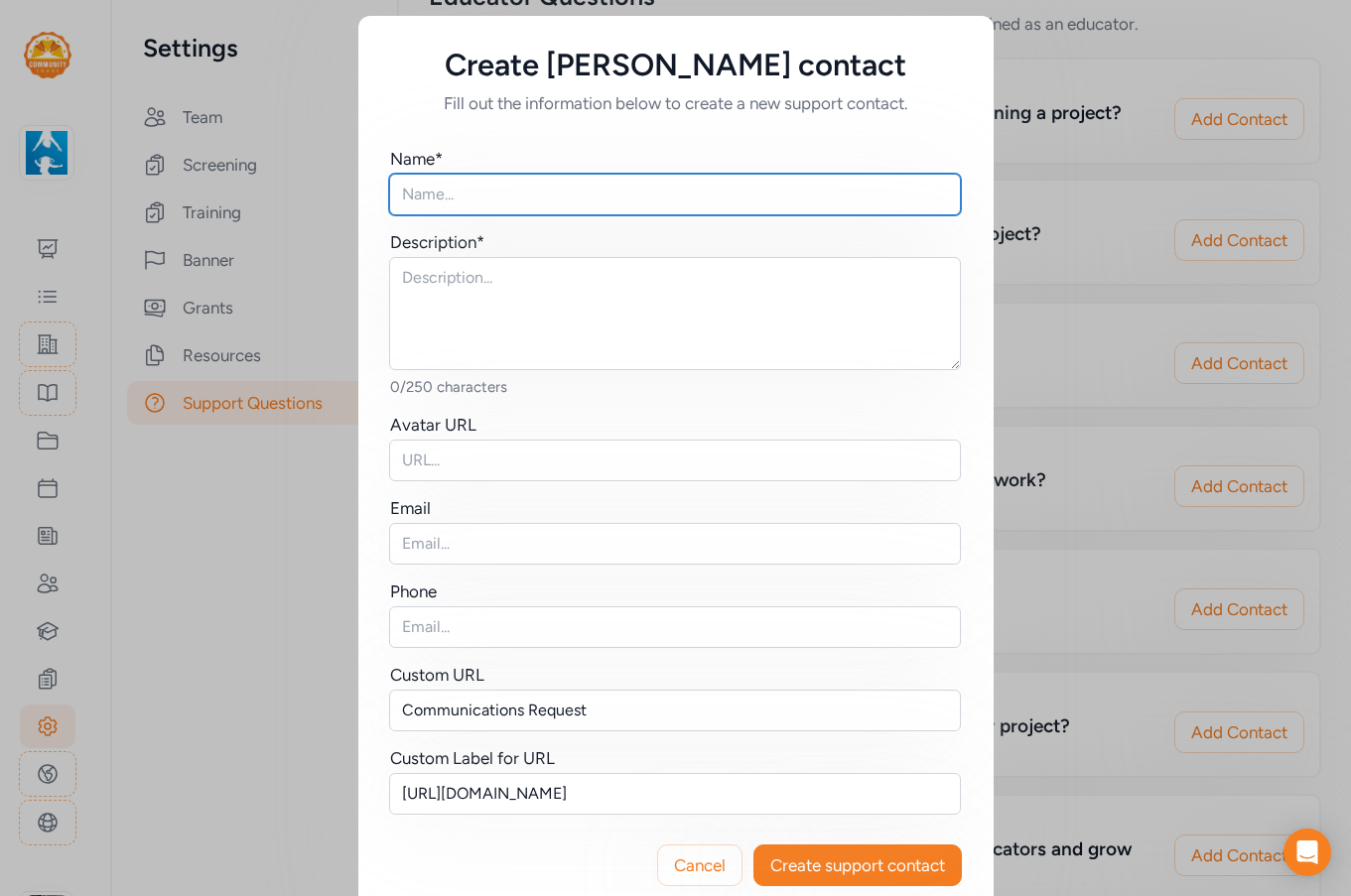 click at bounding box center [675, 194] 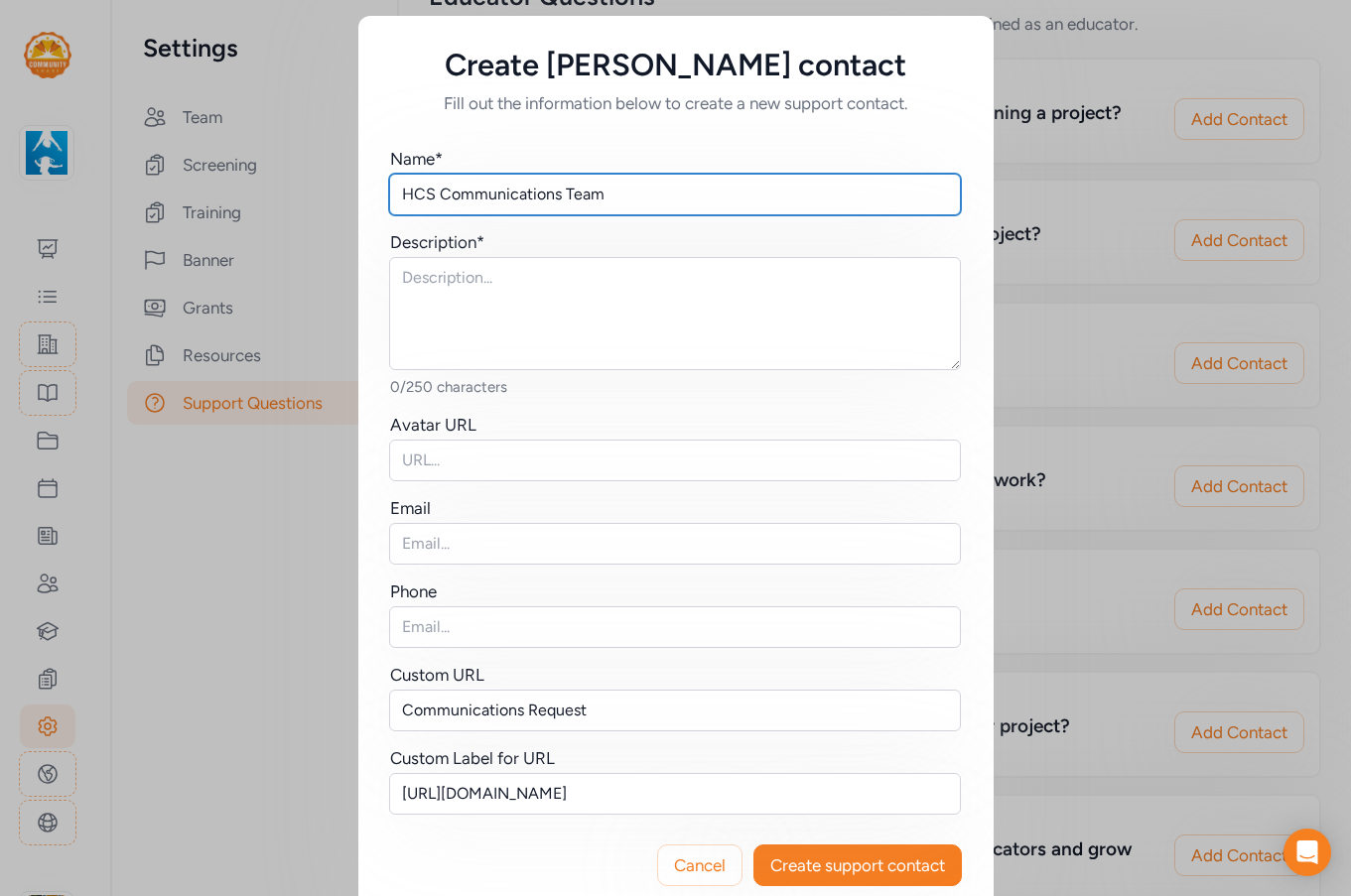 type on "HCS Communications Team" 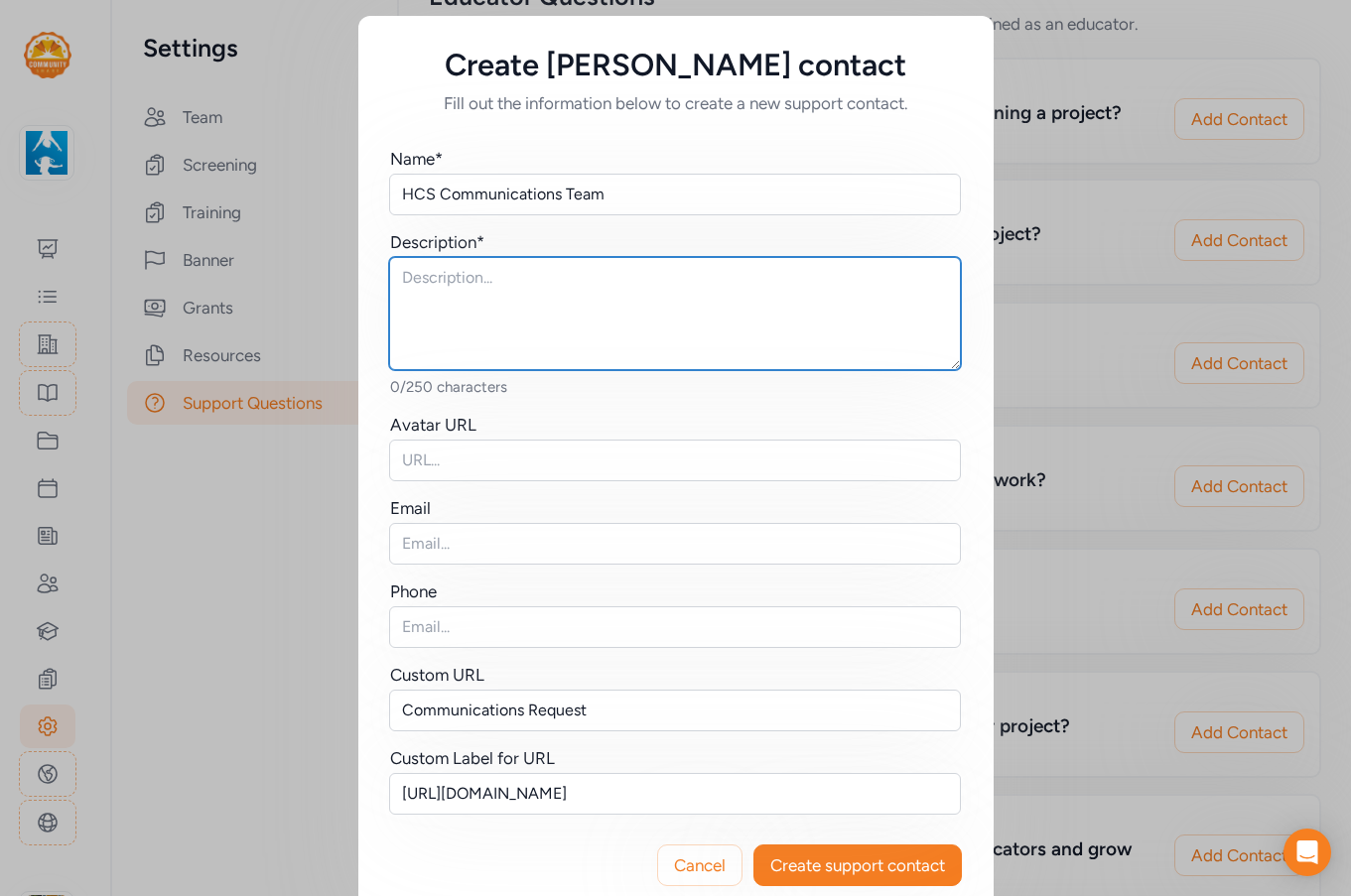 click at bounding box center [675, 314] 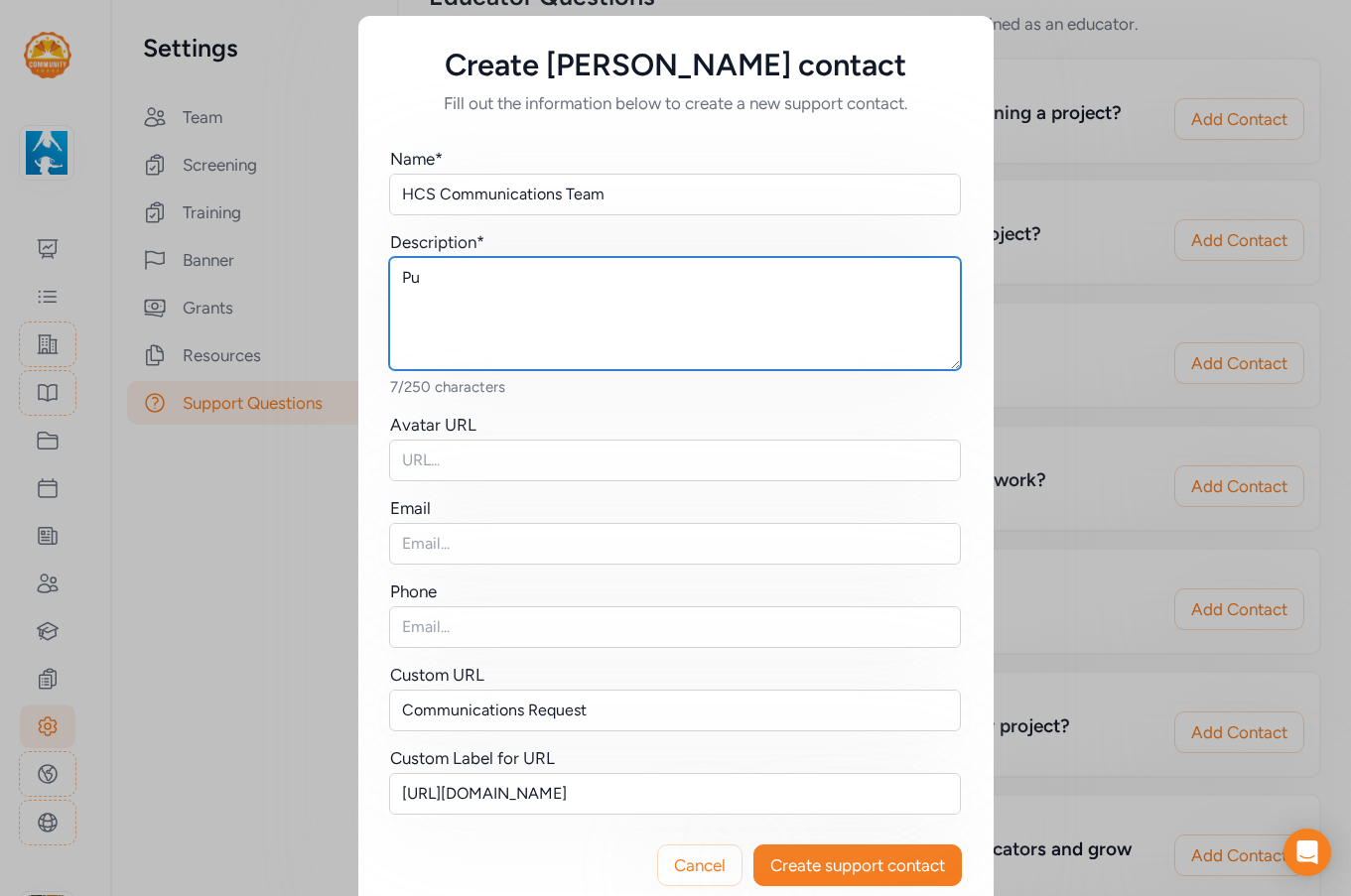 type on "P" 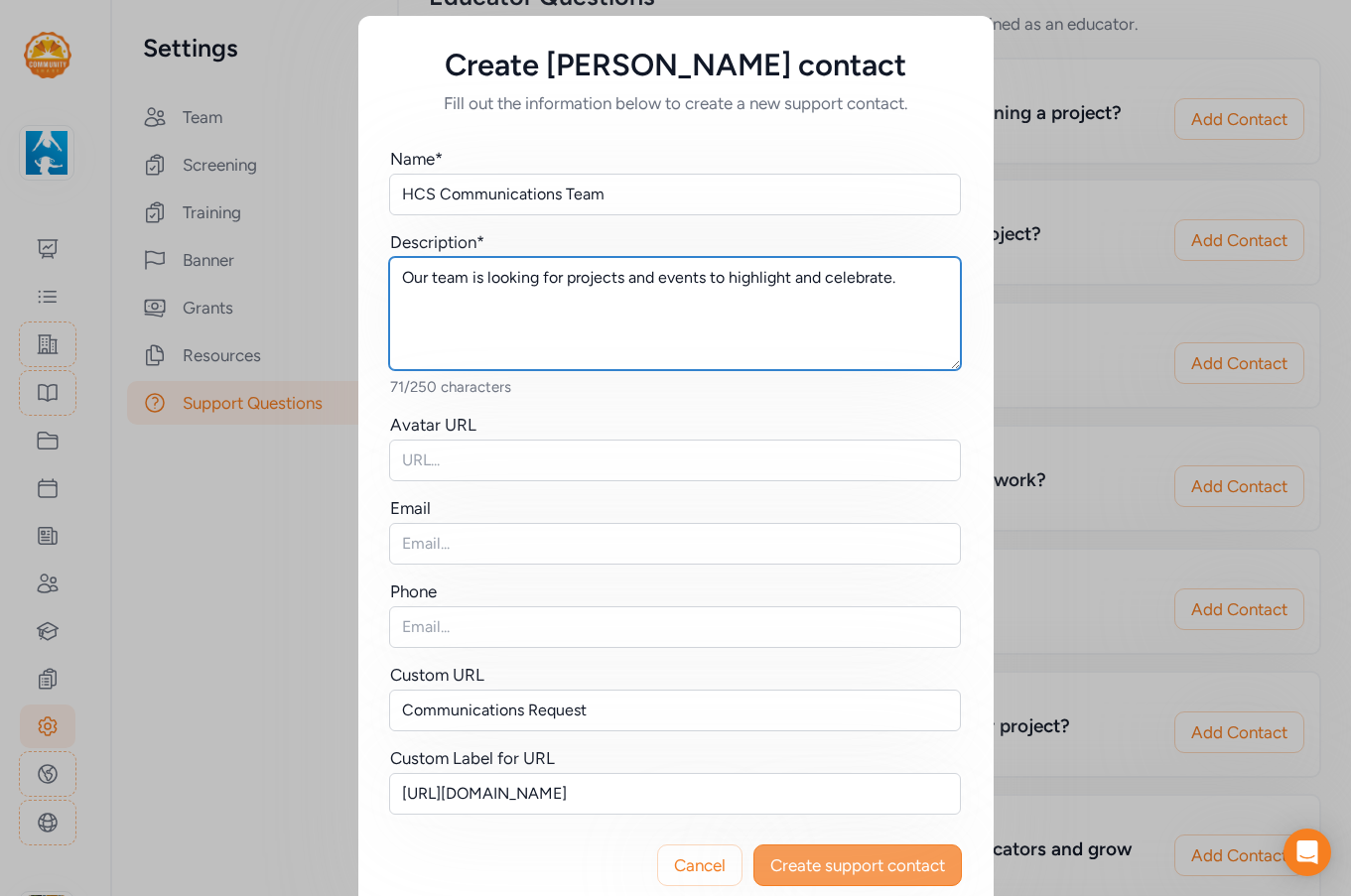 type on "Our team is looking for projects and events to highlight and celebrate." 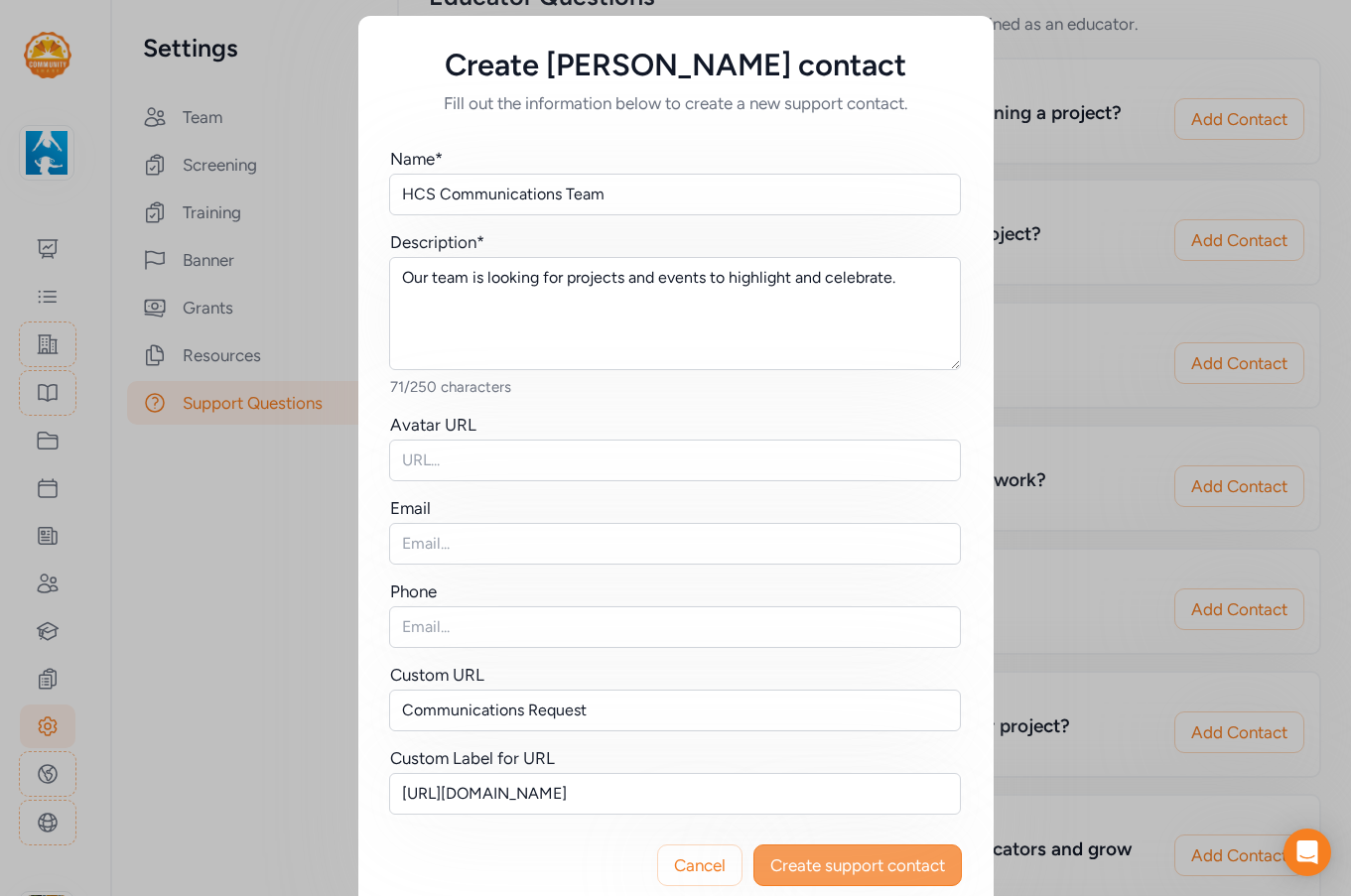 click on "Create support contact" at bounding box center (858, 865) 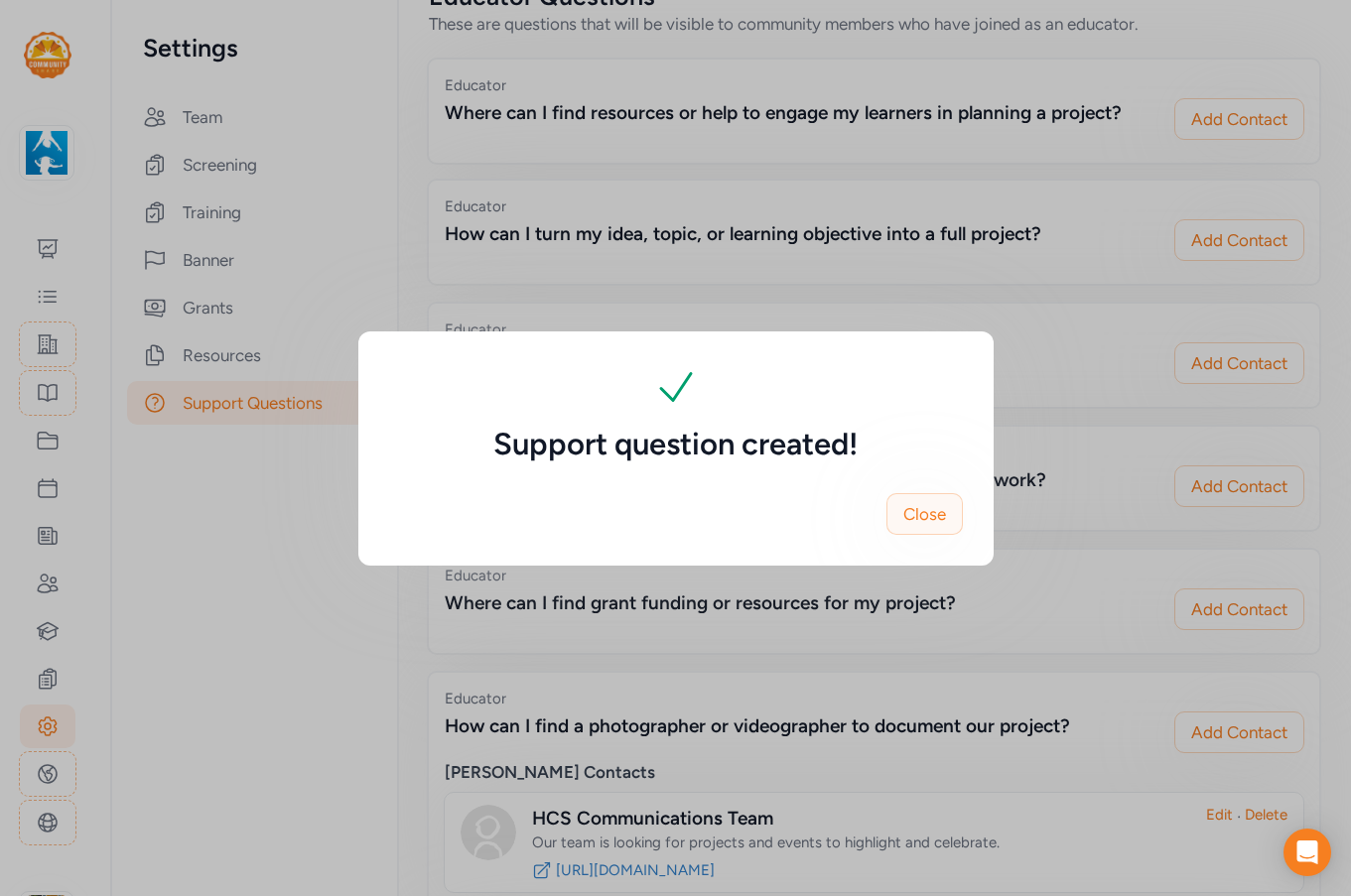 click on "Close" at bounding box center [924, 514] 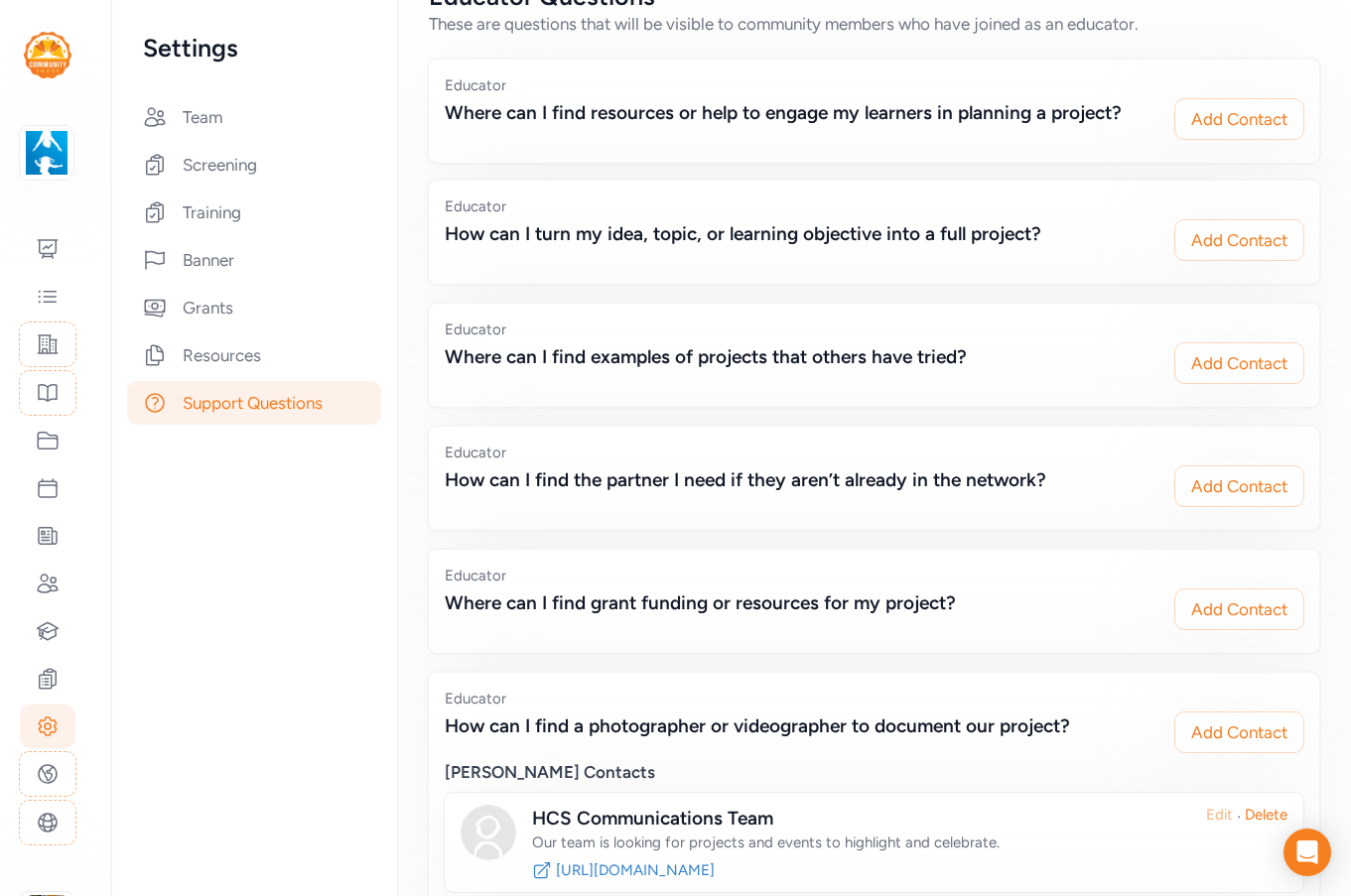 click on "Edit" at bounding box center (1219, 829) 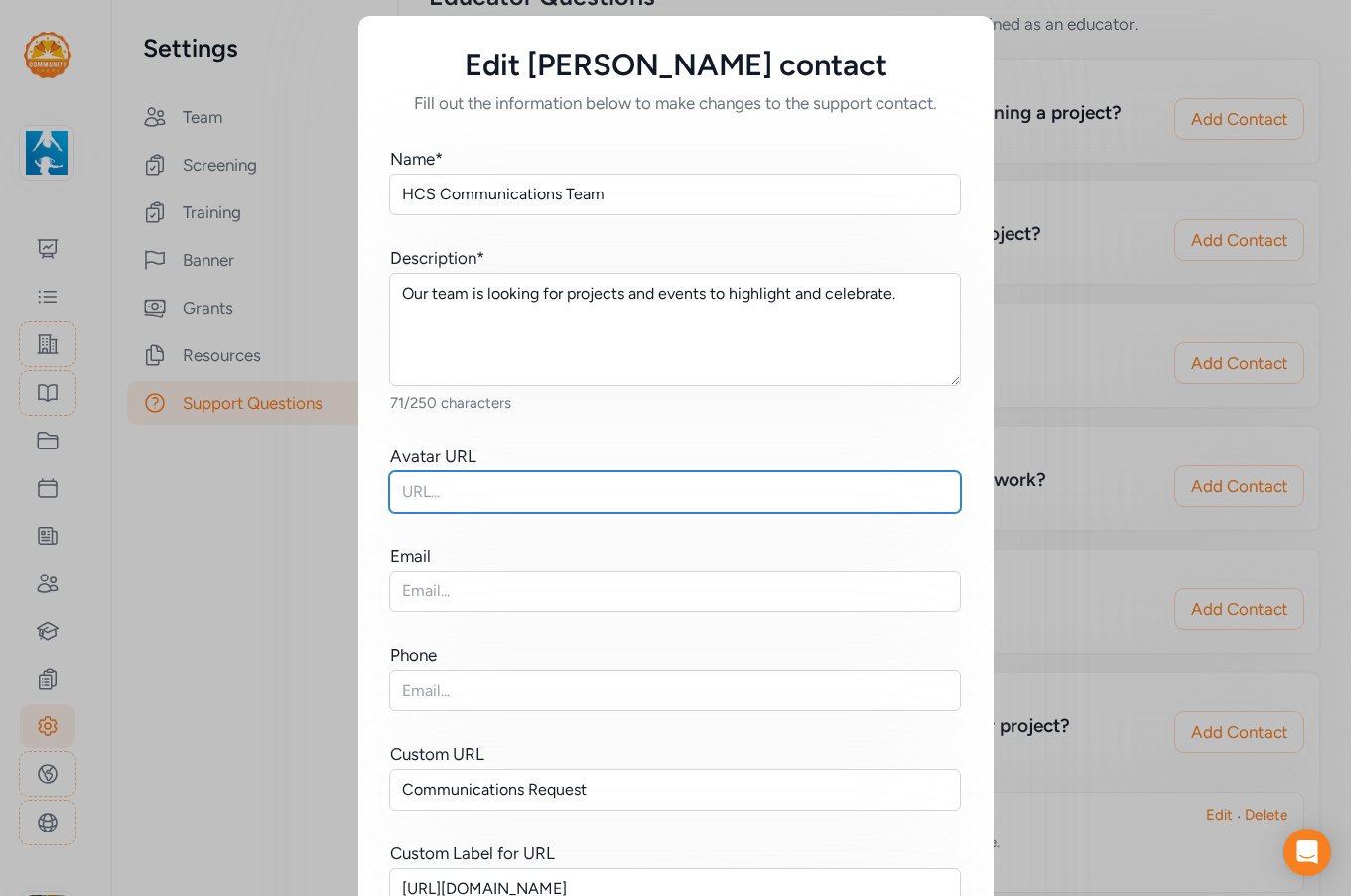 click at bounding box center [675, 492] 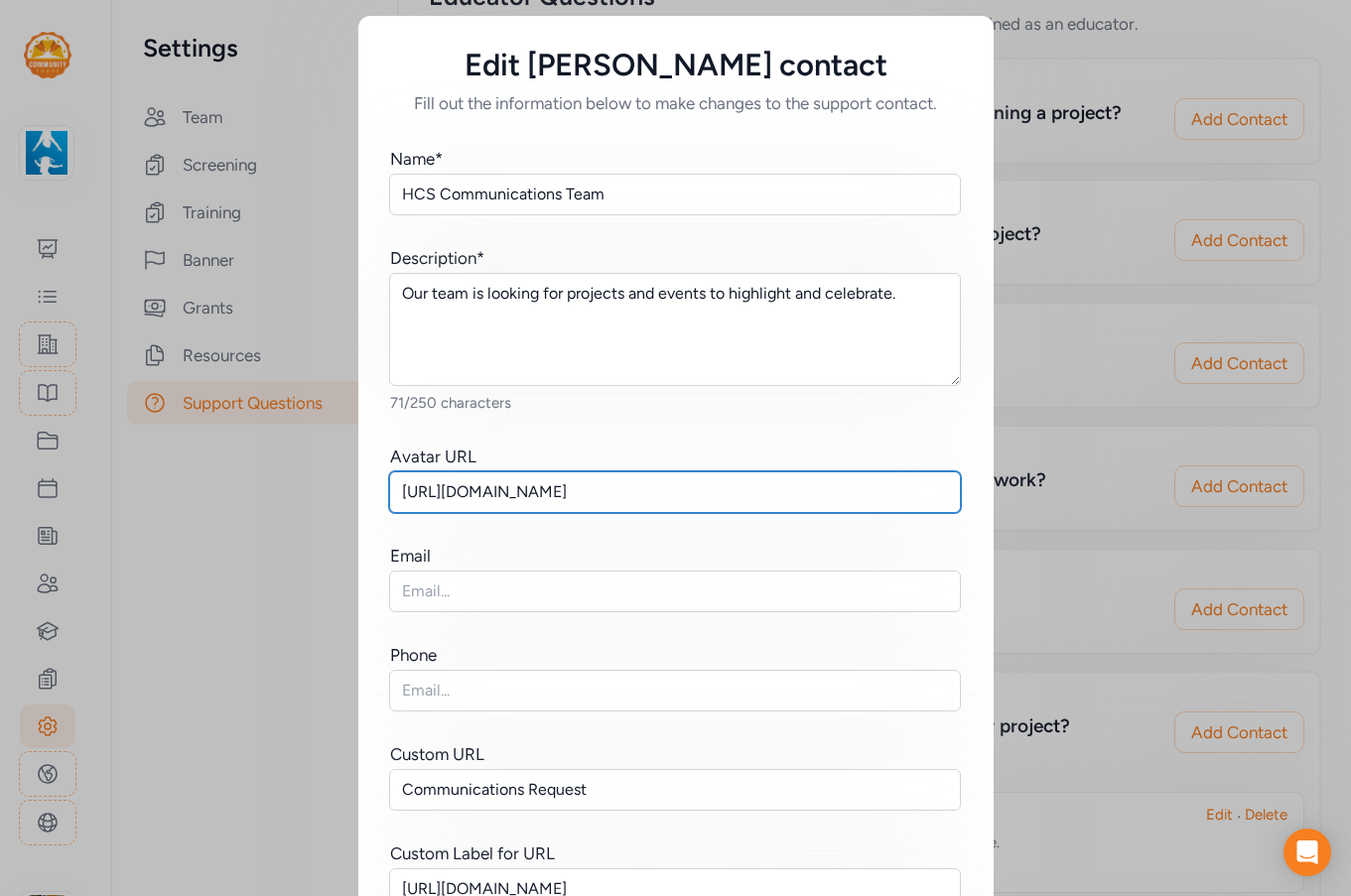 scroll, scrollTop: 0, scrollLeft: 149, axis: horizontal 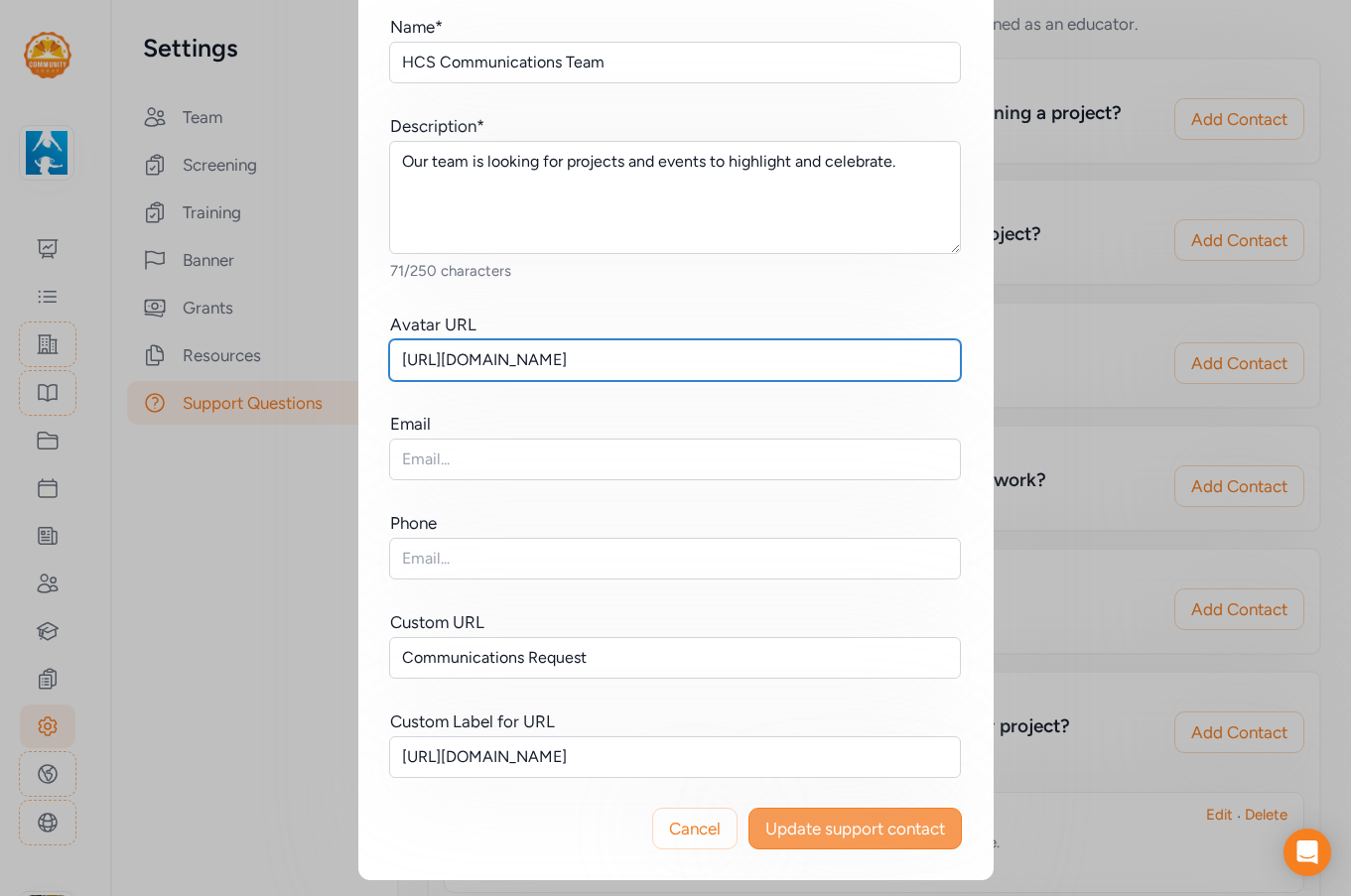 type on "https://cdnsm5-ss18.sharpschool.com/UserFiles/Servers/Server_350194/Templates/img/logo.png" 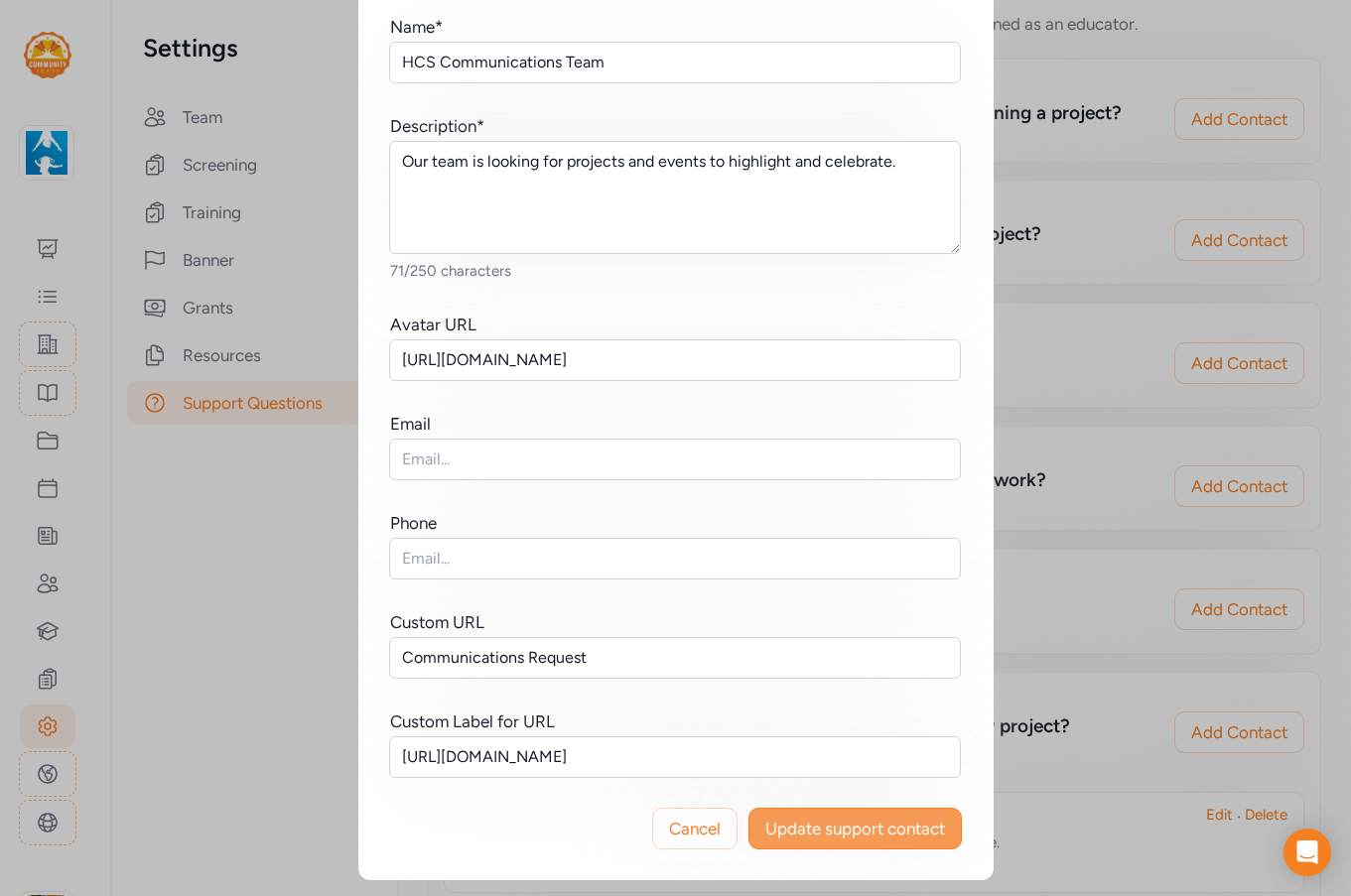 scroll, scrollTop: 0, scrollLeft: 0, axis: both 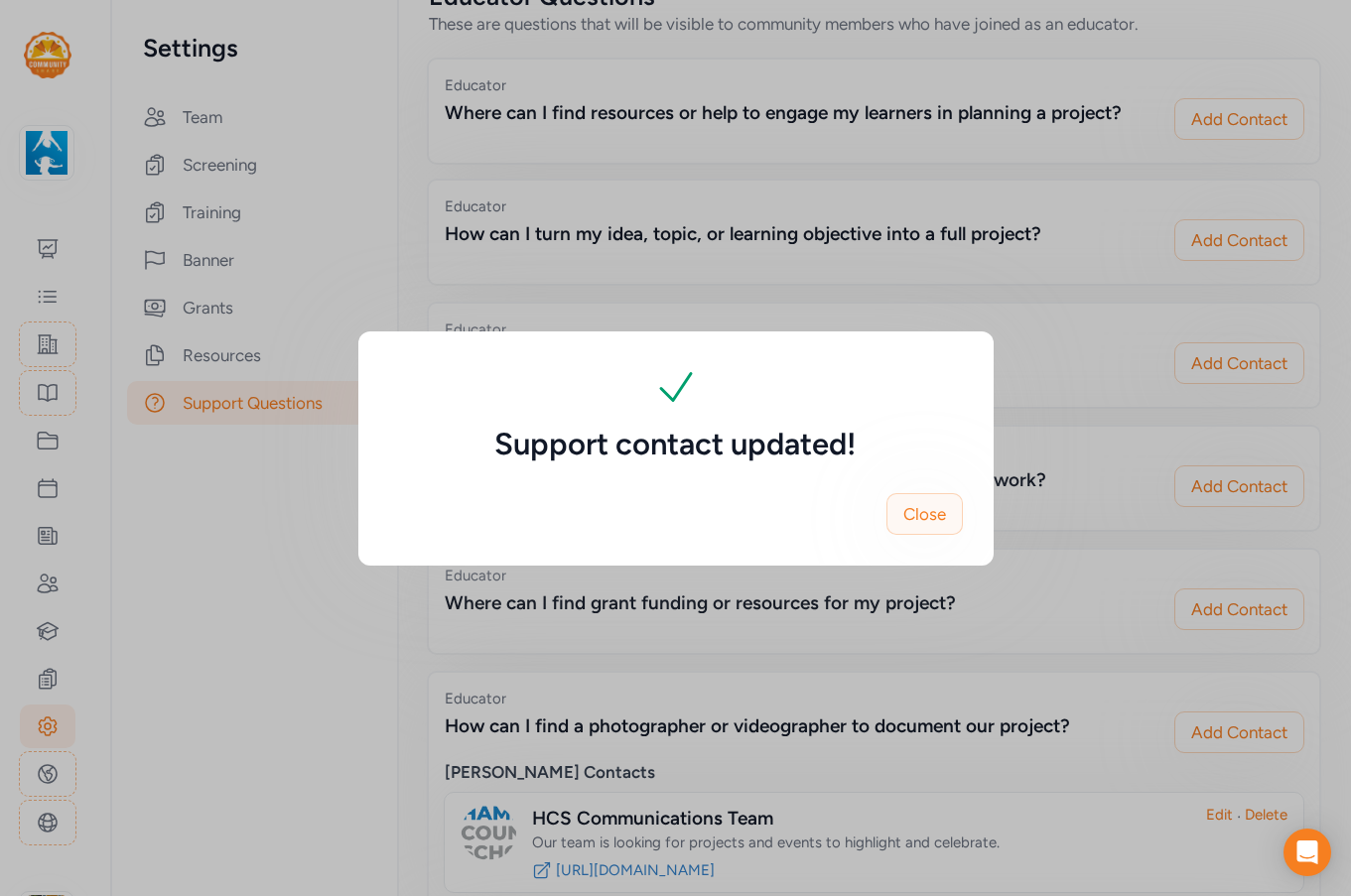 click on "Close" at bounding box center [924, 514] 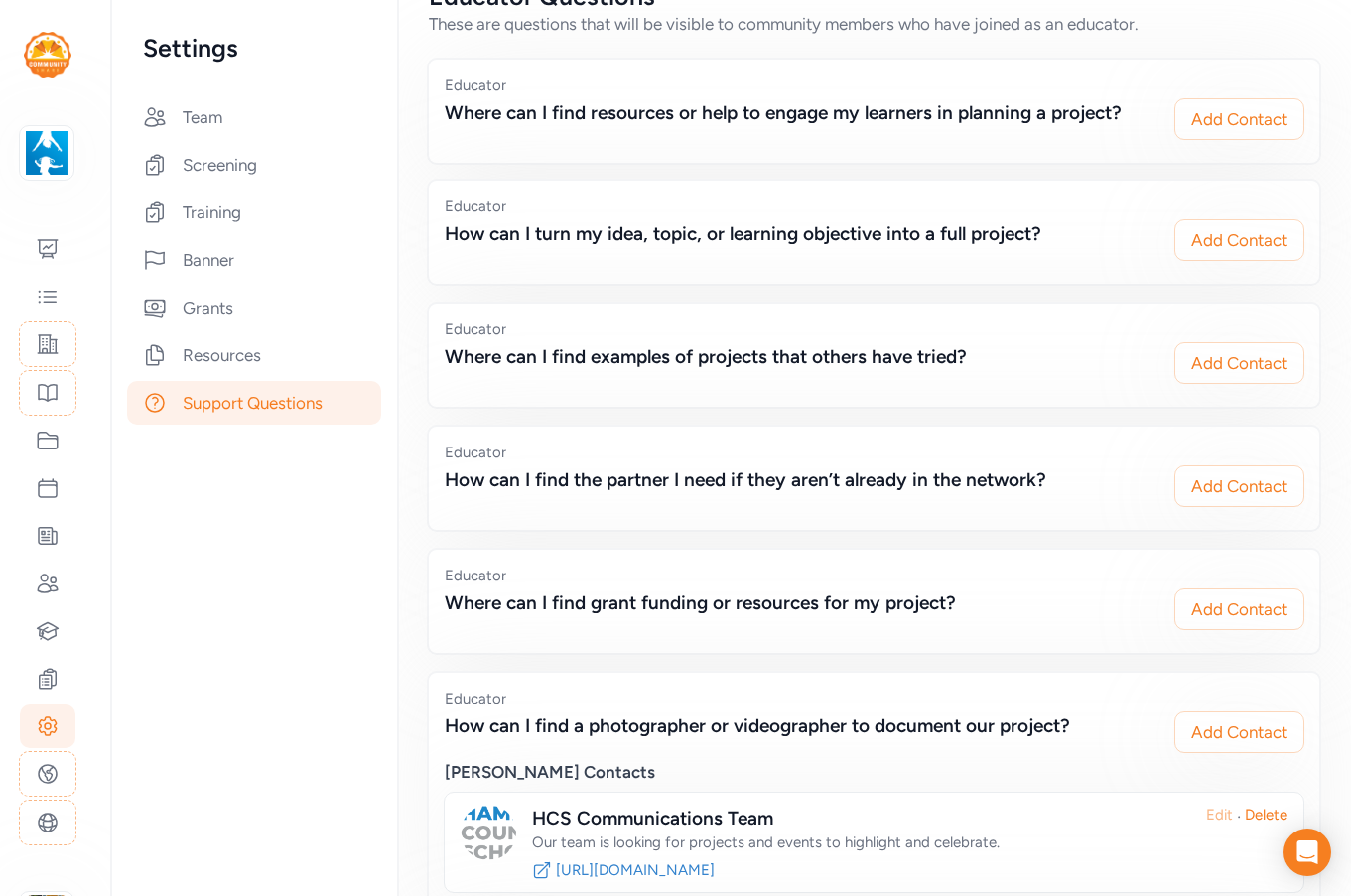 click on "Edit" at bounding box center (1219, 829) 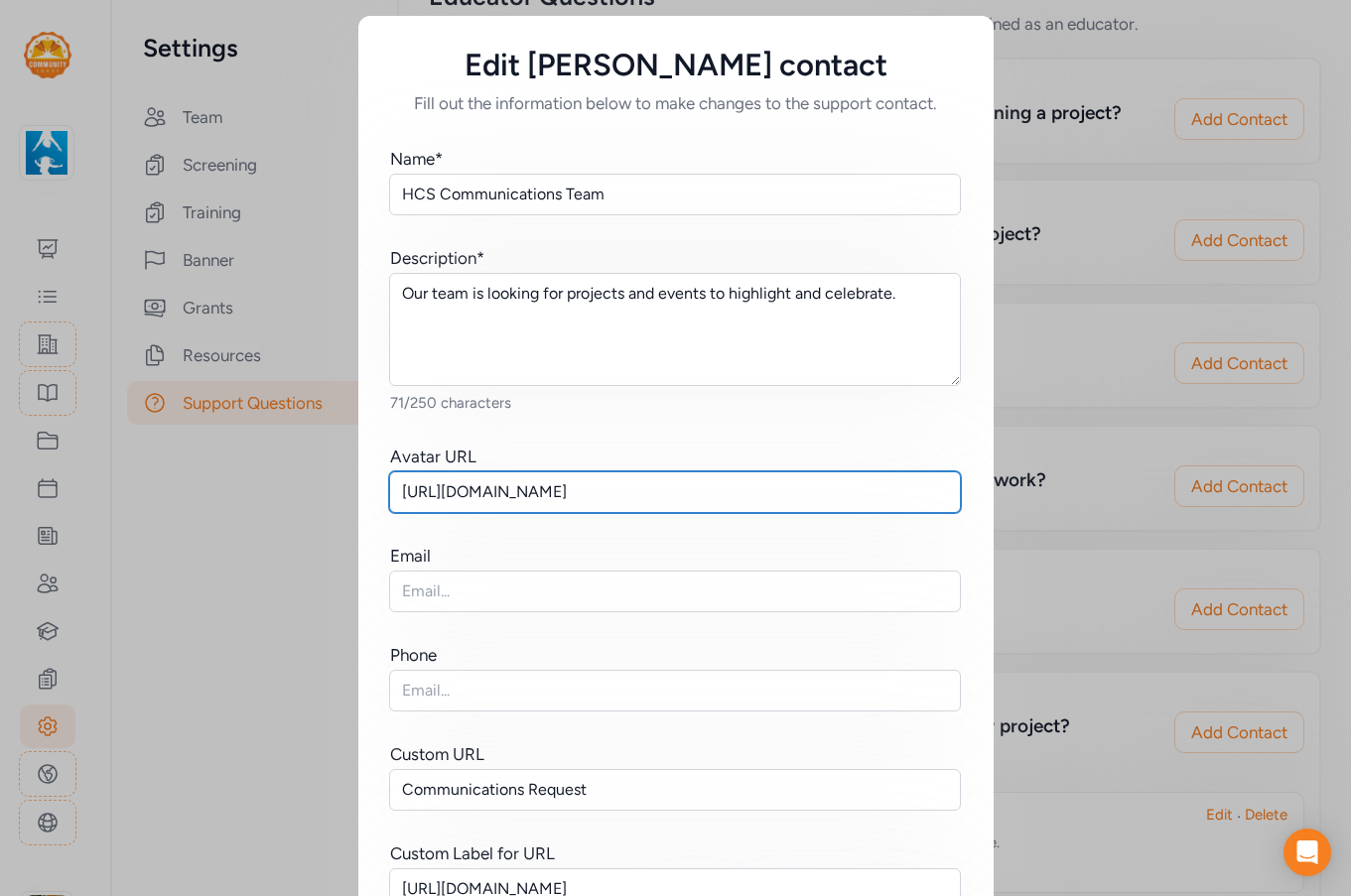 scroll, scrollTop: 0, scrollLeft: 149, axis: horizontal 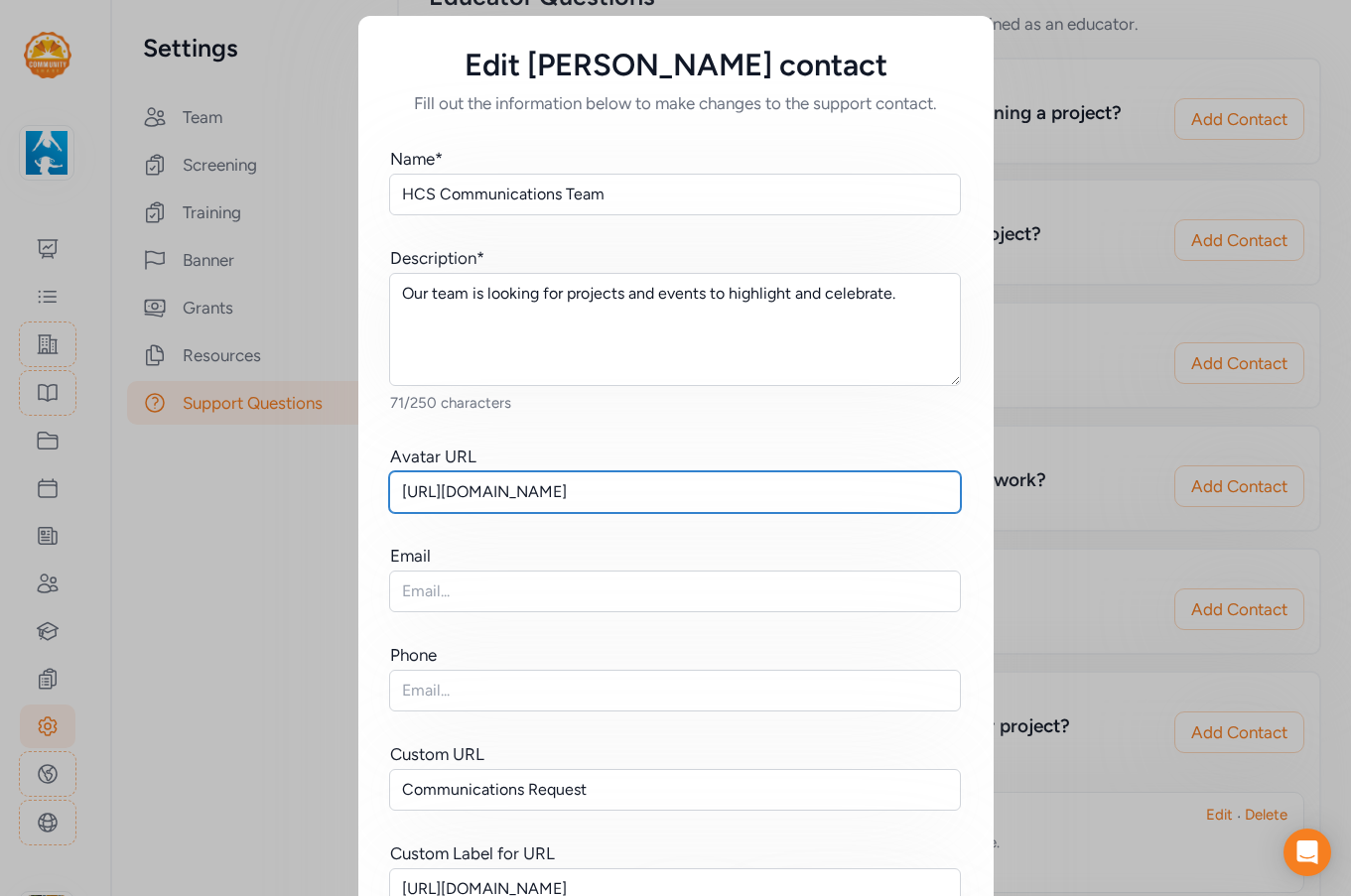 drag, startPoint x: 393, startPoint y: 499, endPoint x: 1145, endPoint y: 515, distance: 752.17019 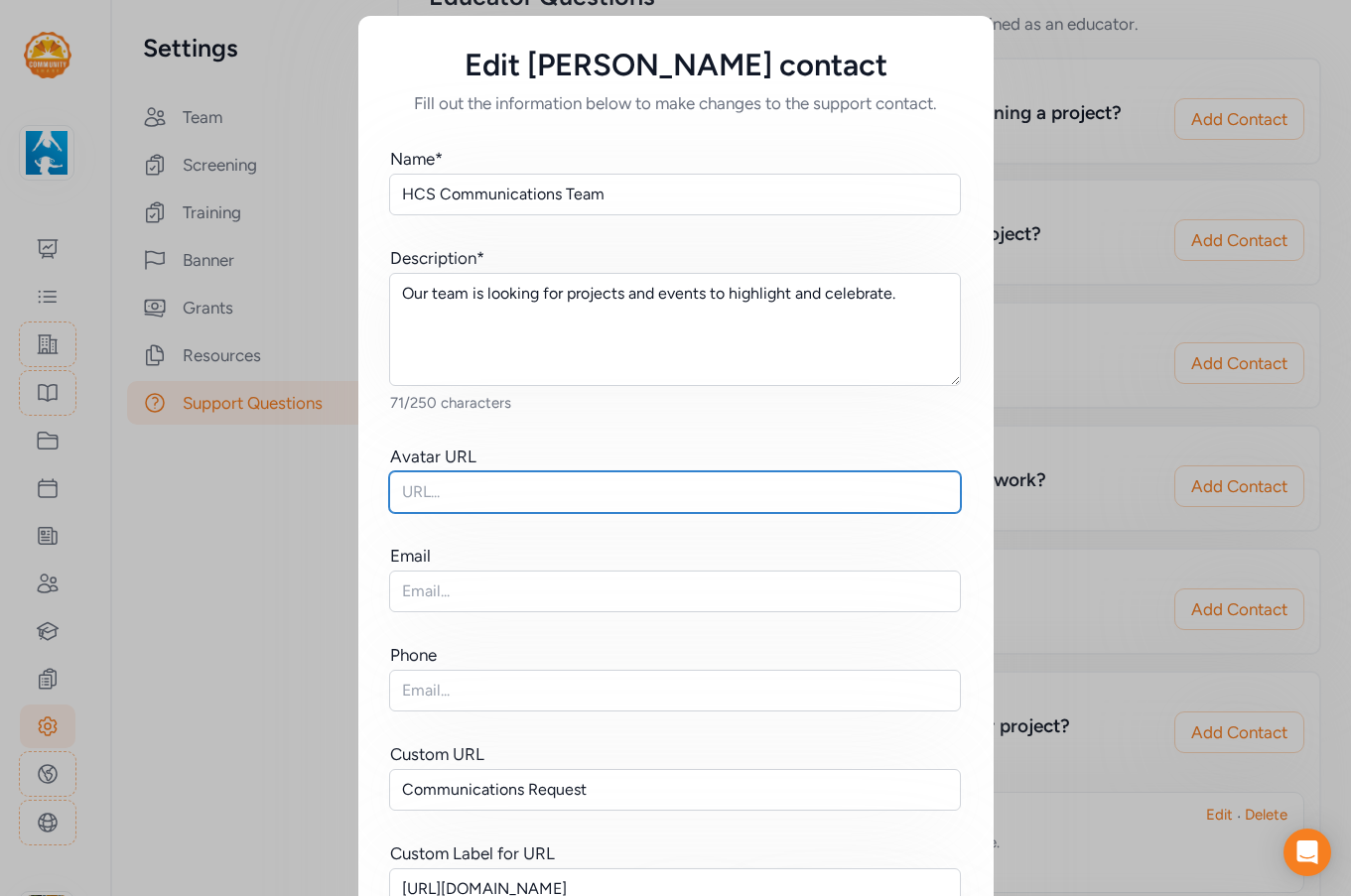 scroll, scrollTop: 0, scrollLeft: 0, axis: both 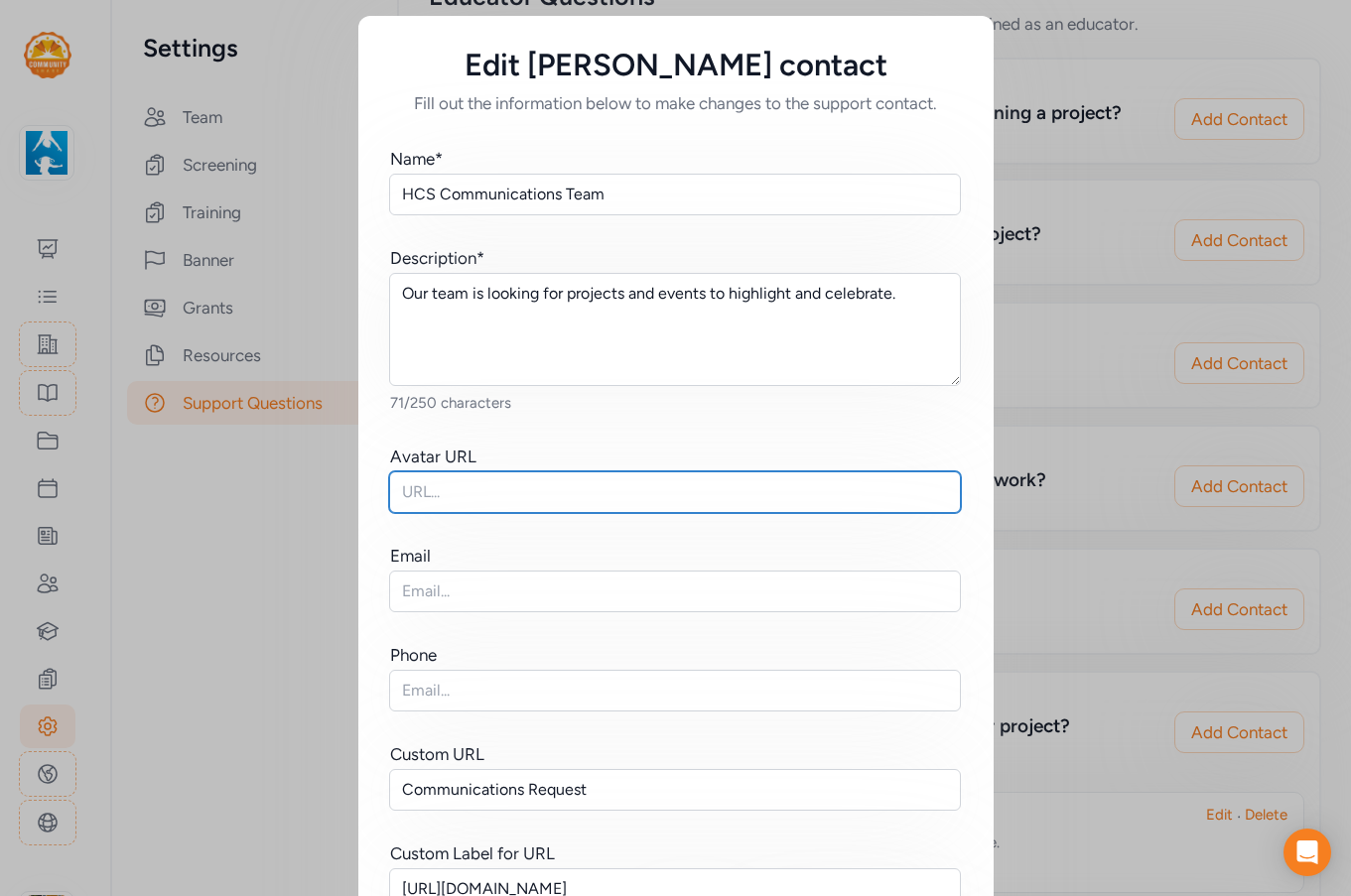 paste on "https://cdn.filestackcontent.com/fV9ZWsc9TdKkGn0EivLU" 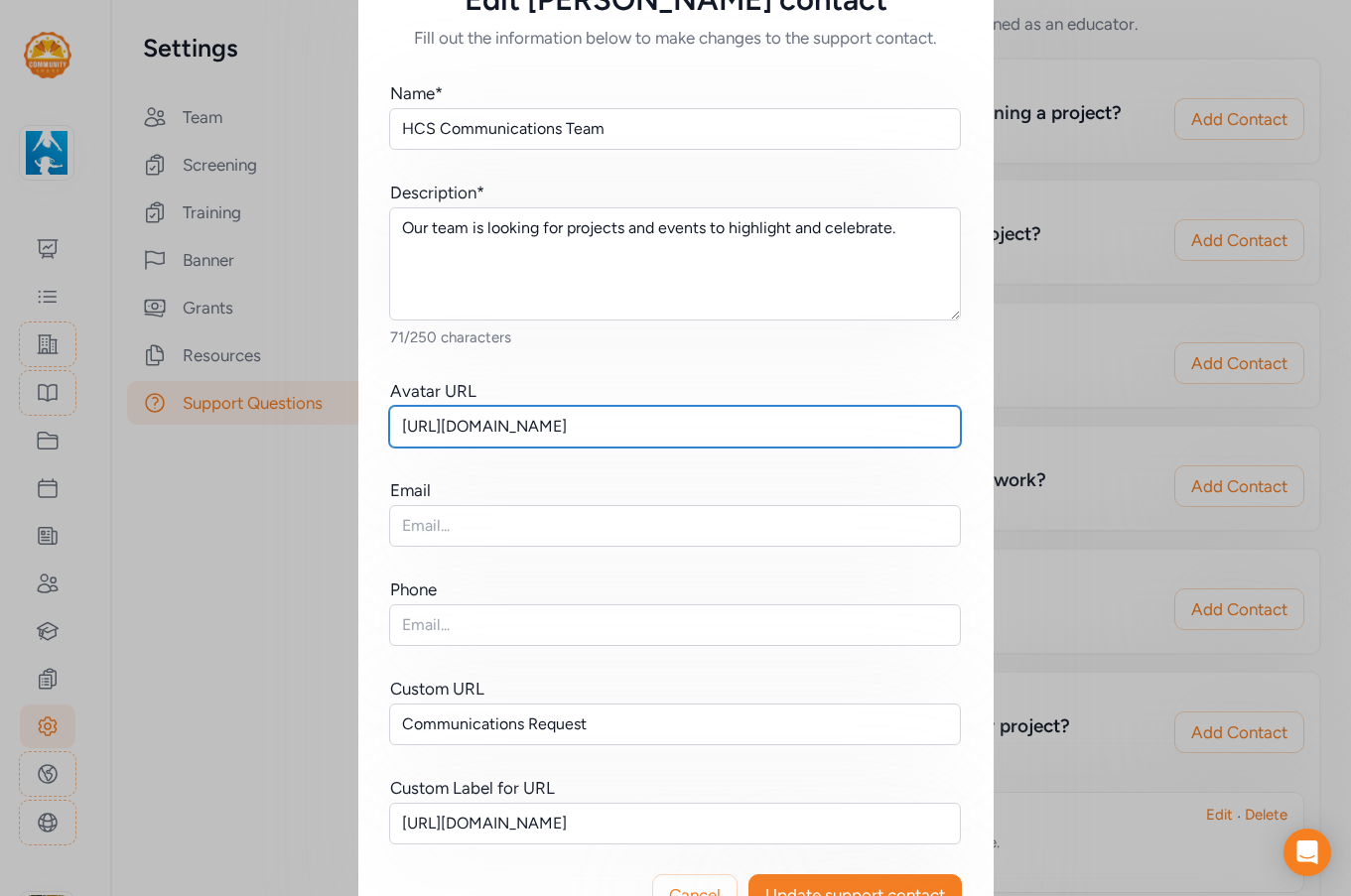 scroll, scrollTop: 132, scrollLeft: 0, axis: vertical 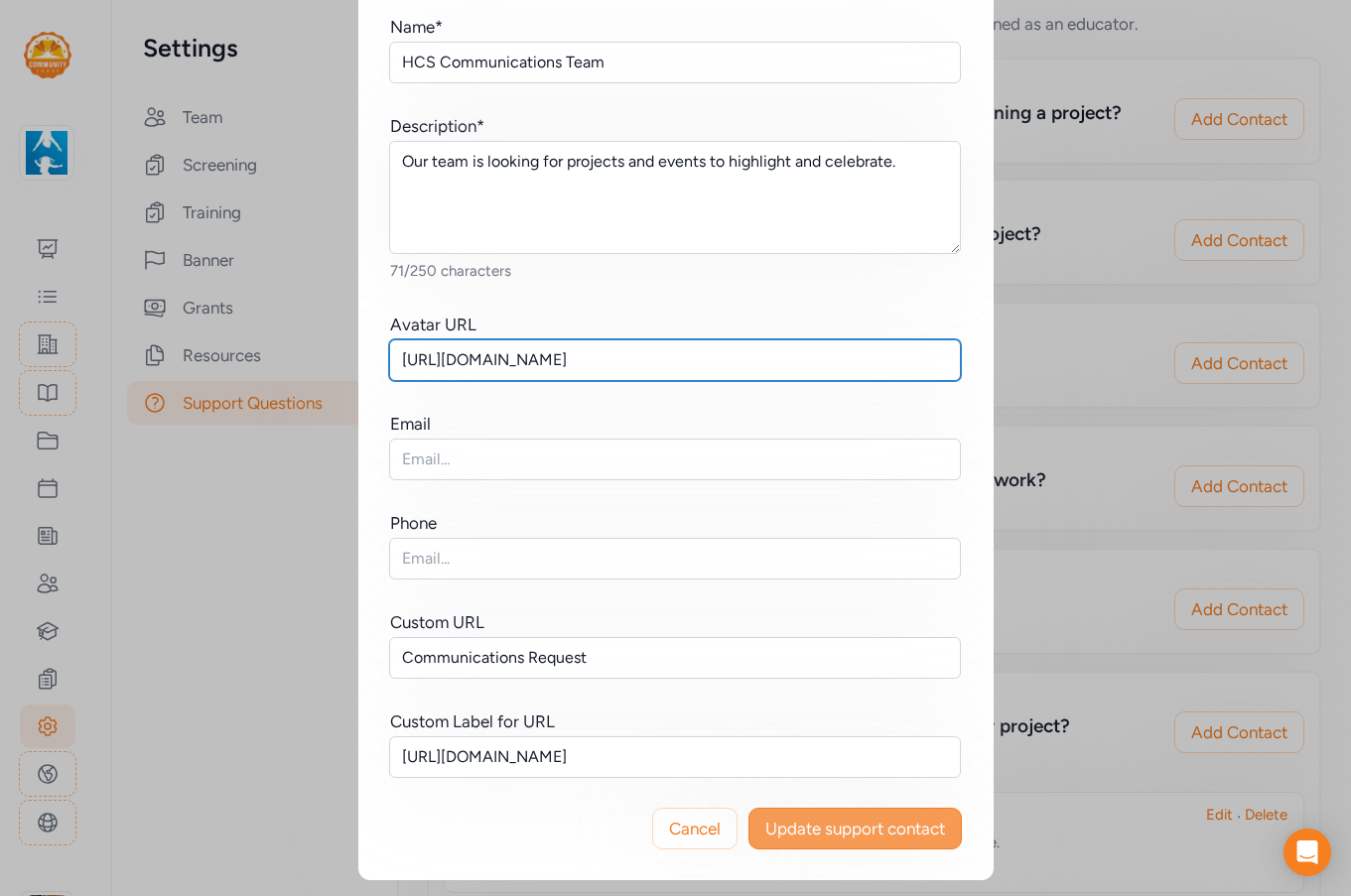 type on "https://cdn.filestackcontent.com/fV9ZWsc9TdKkGn0EivLU" 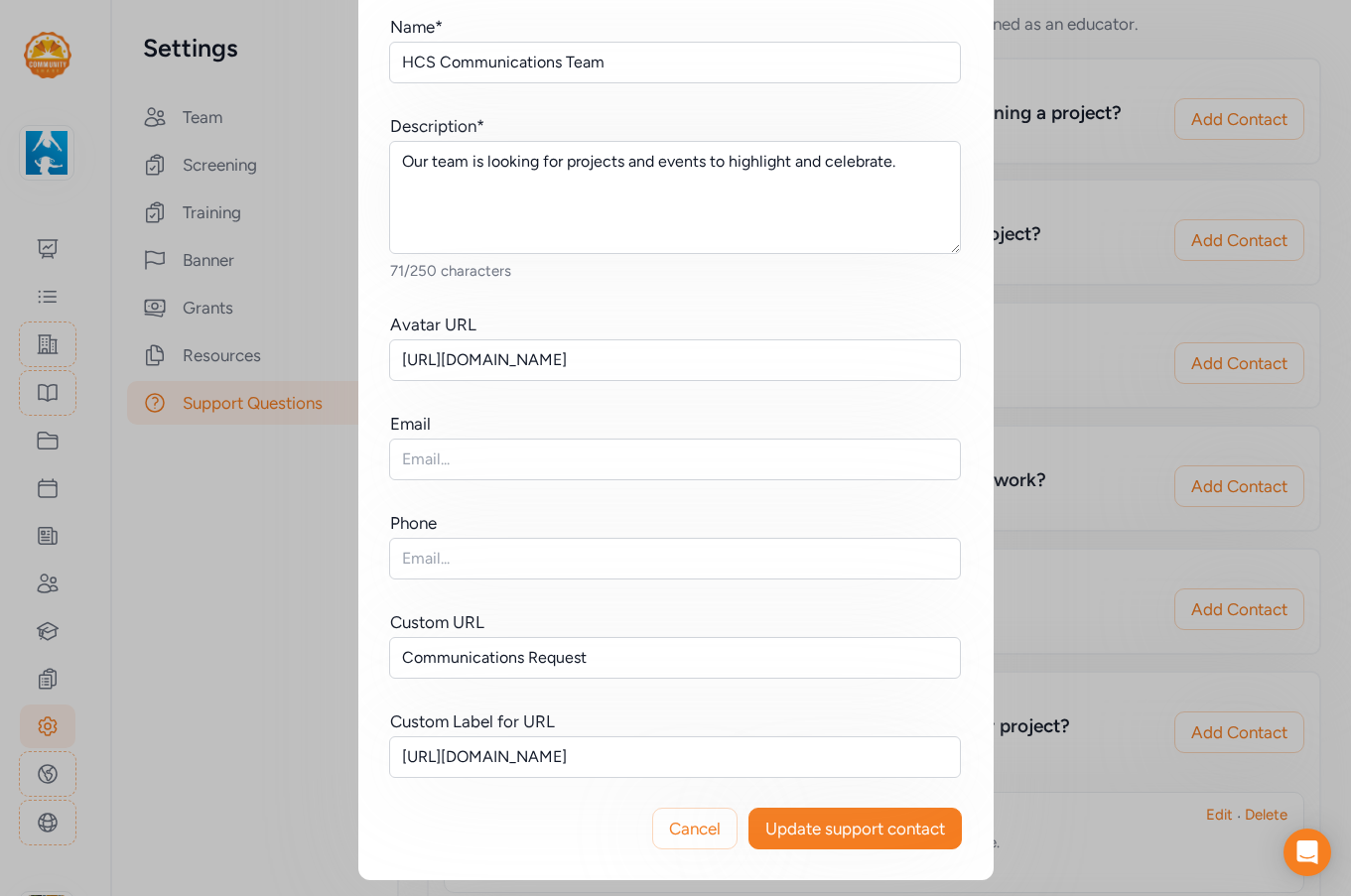 click on "Update support contact" at bounding box center [855, 829] 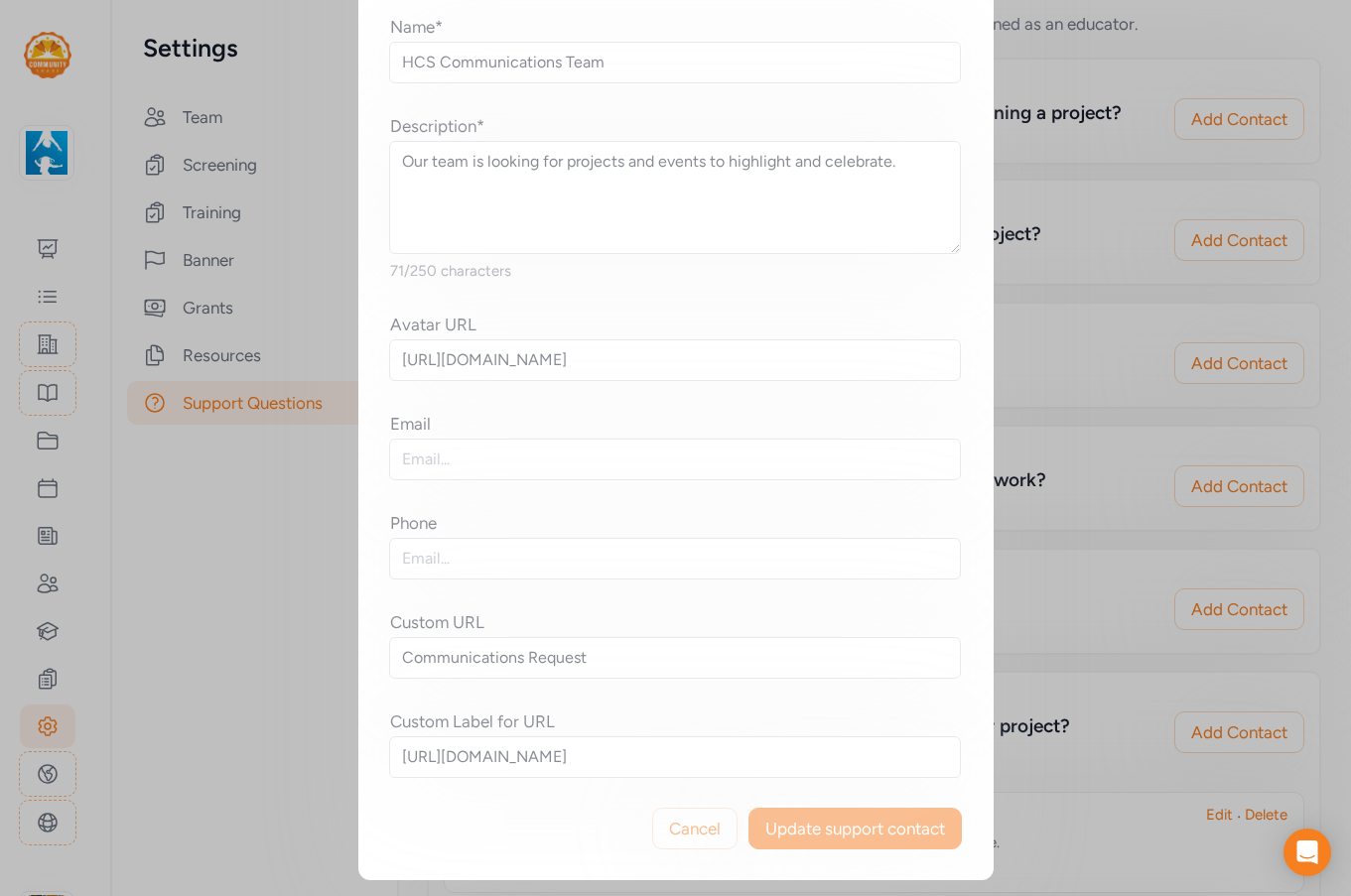 scroll, scrollTop: 0, scrollLeft: 0, axis: both 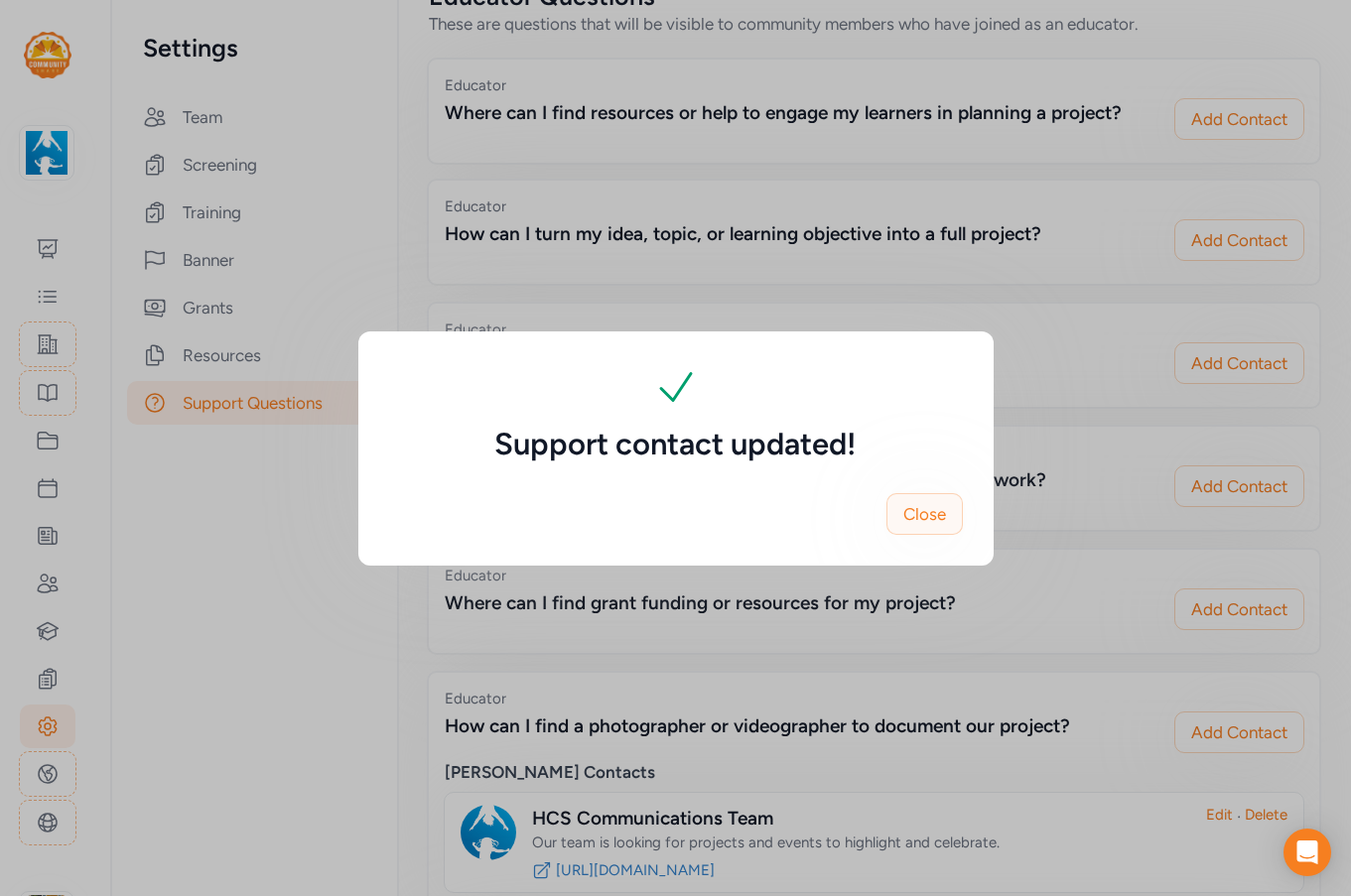 click on "Close" at bounding box center (924, 514) 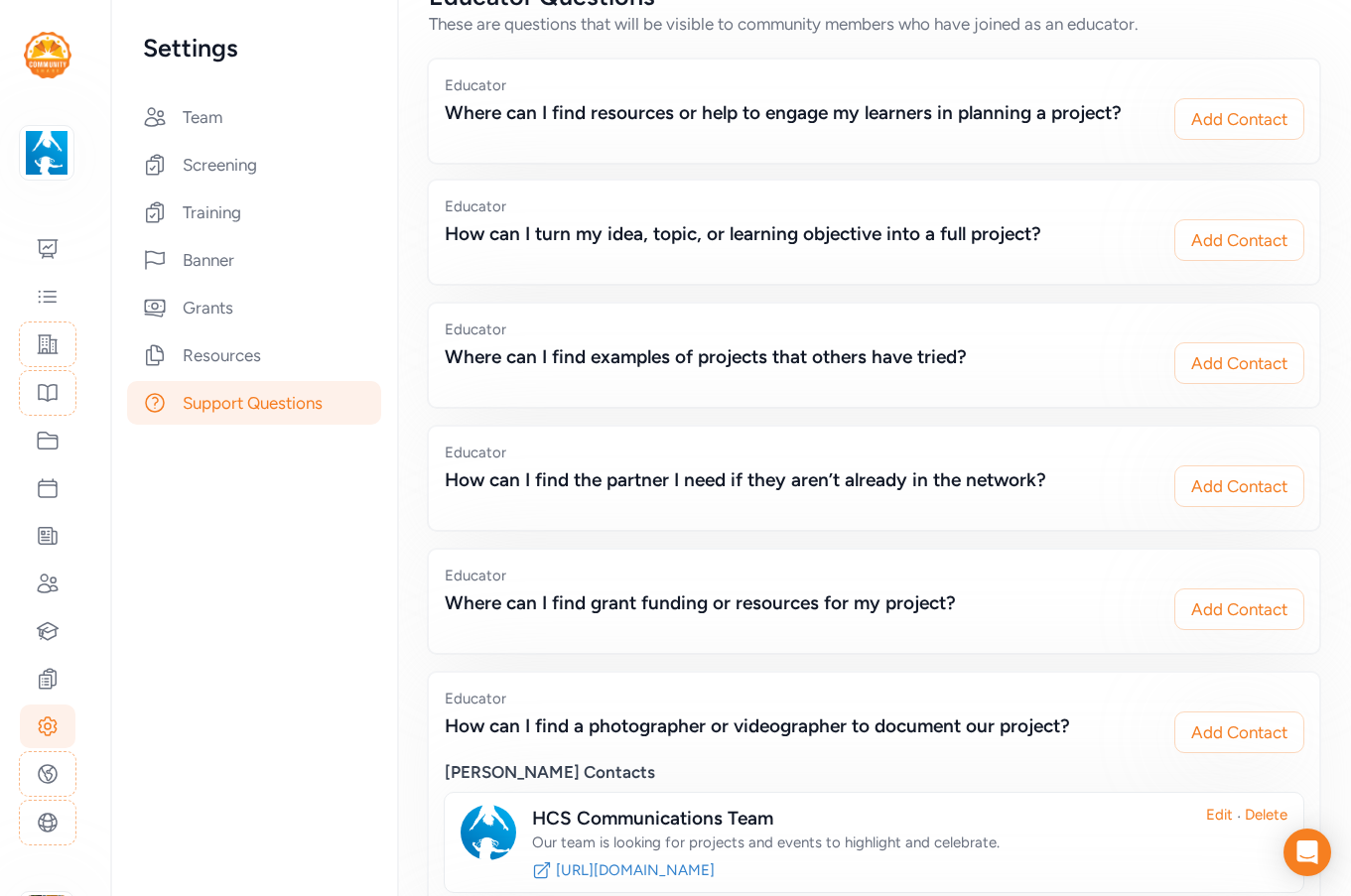 scroll, scrollTop: 472, scrollLeft: 0, axis: vertical 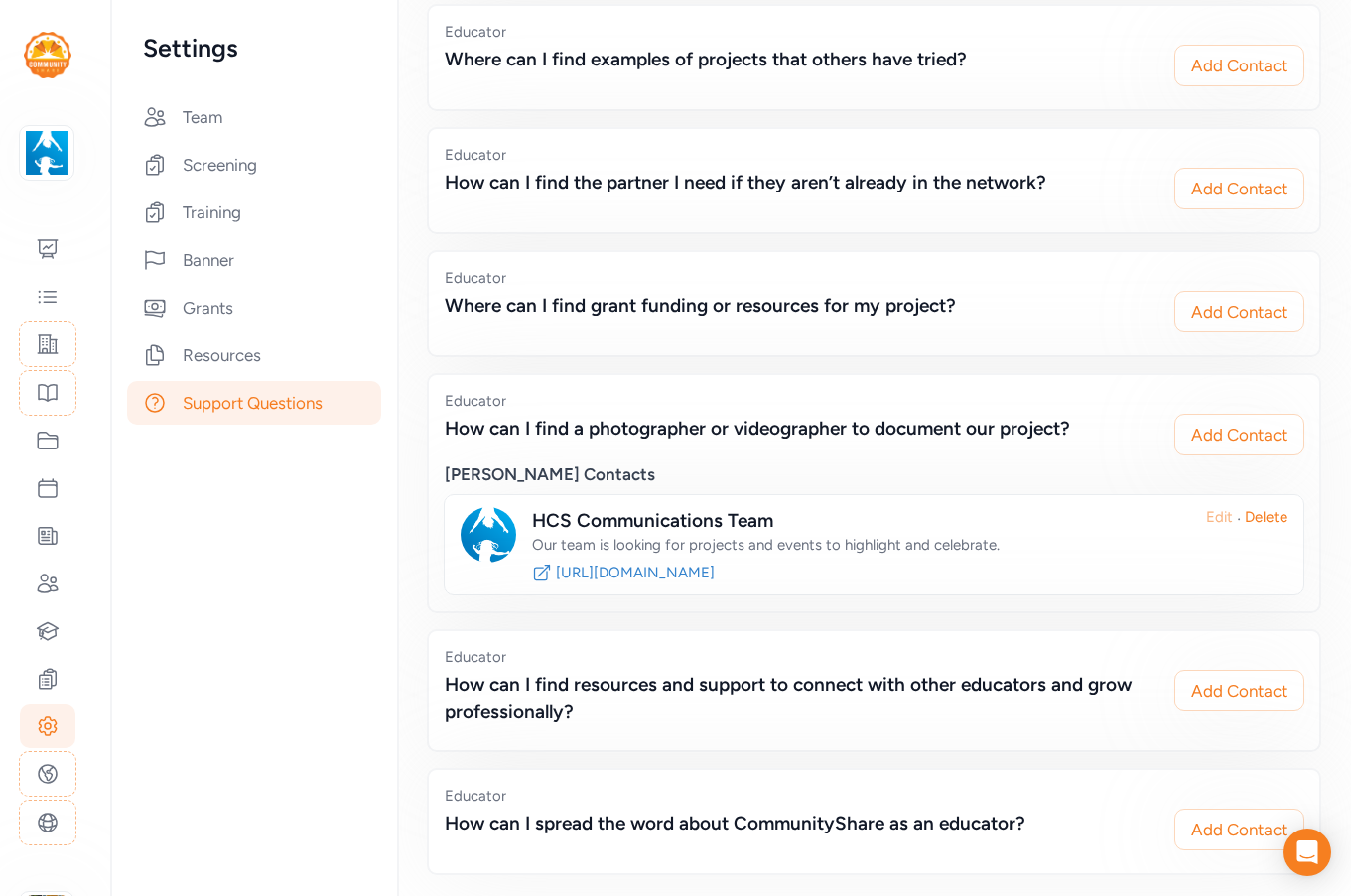 click on "Edit" at bounding box center (1219, 531) 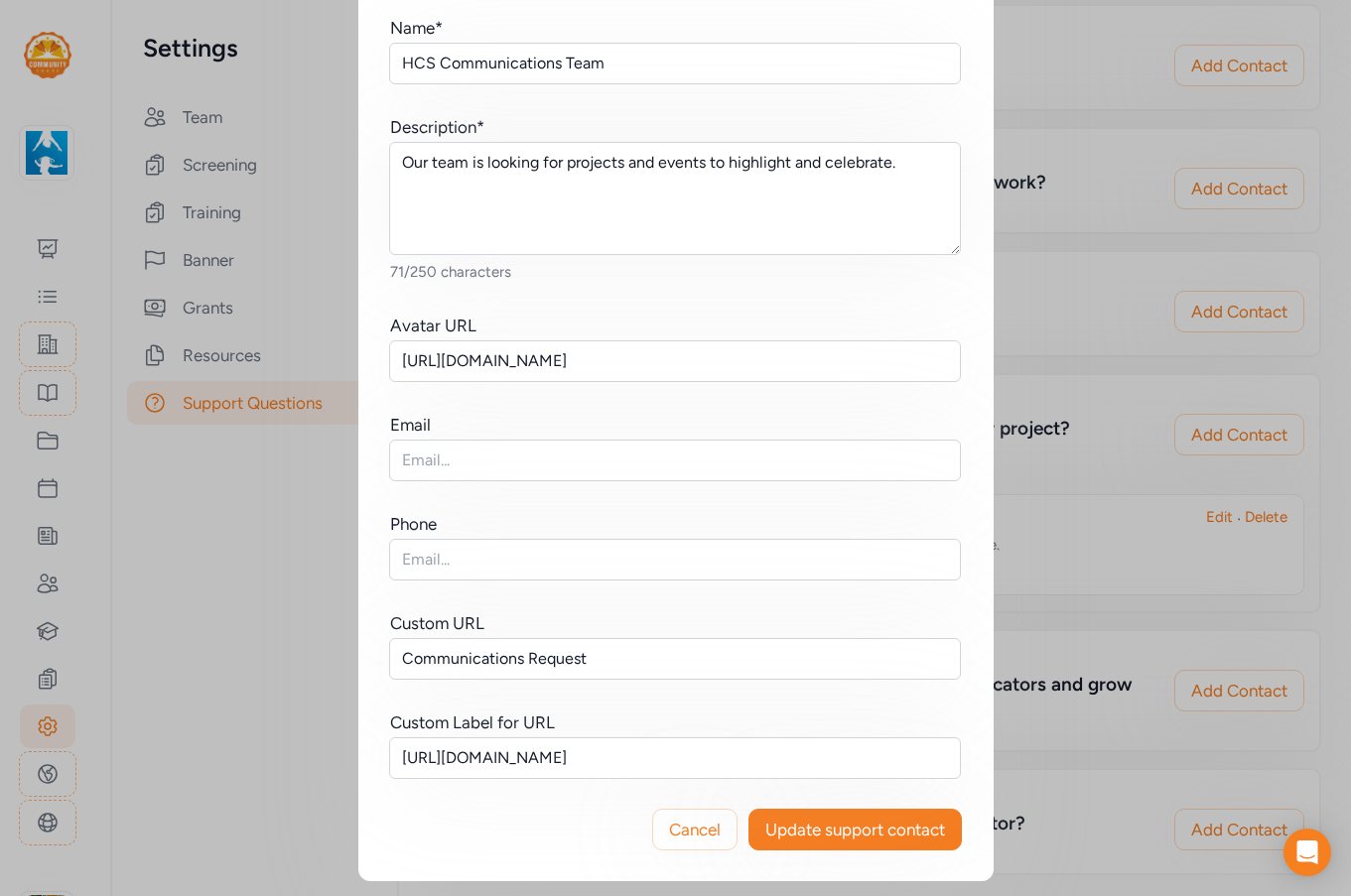 scroll, scrollTop: 132, scrollLeft: 0, axis: vertical 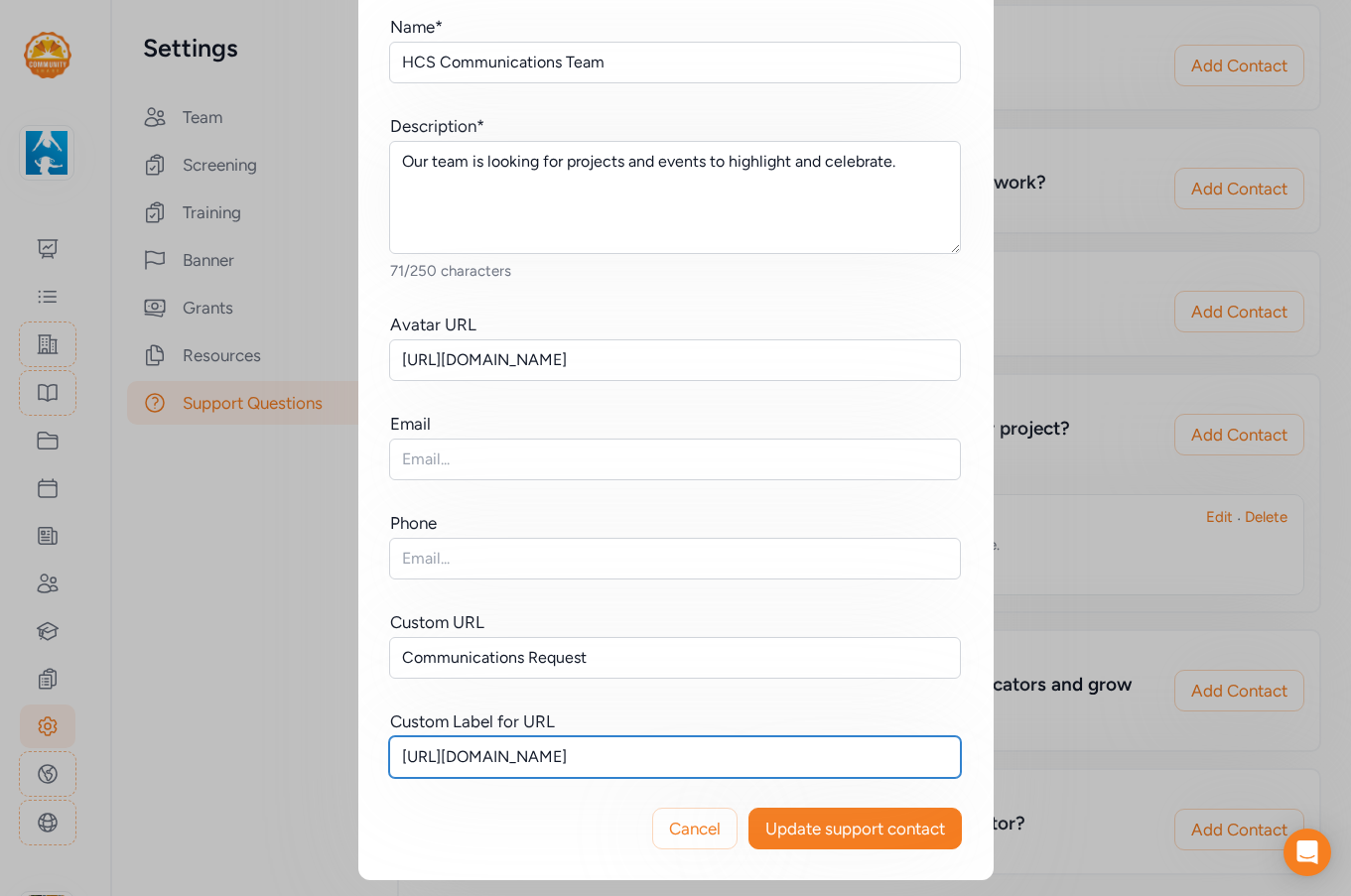 drag, startPoint x: 804, startPoint y: 757, endPoint x: 351, endPoint y: 762, distance: 453.0276 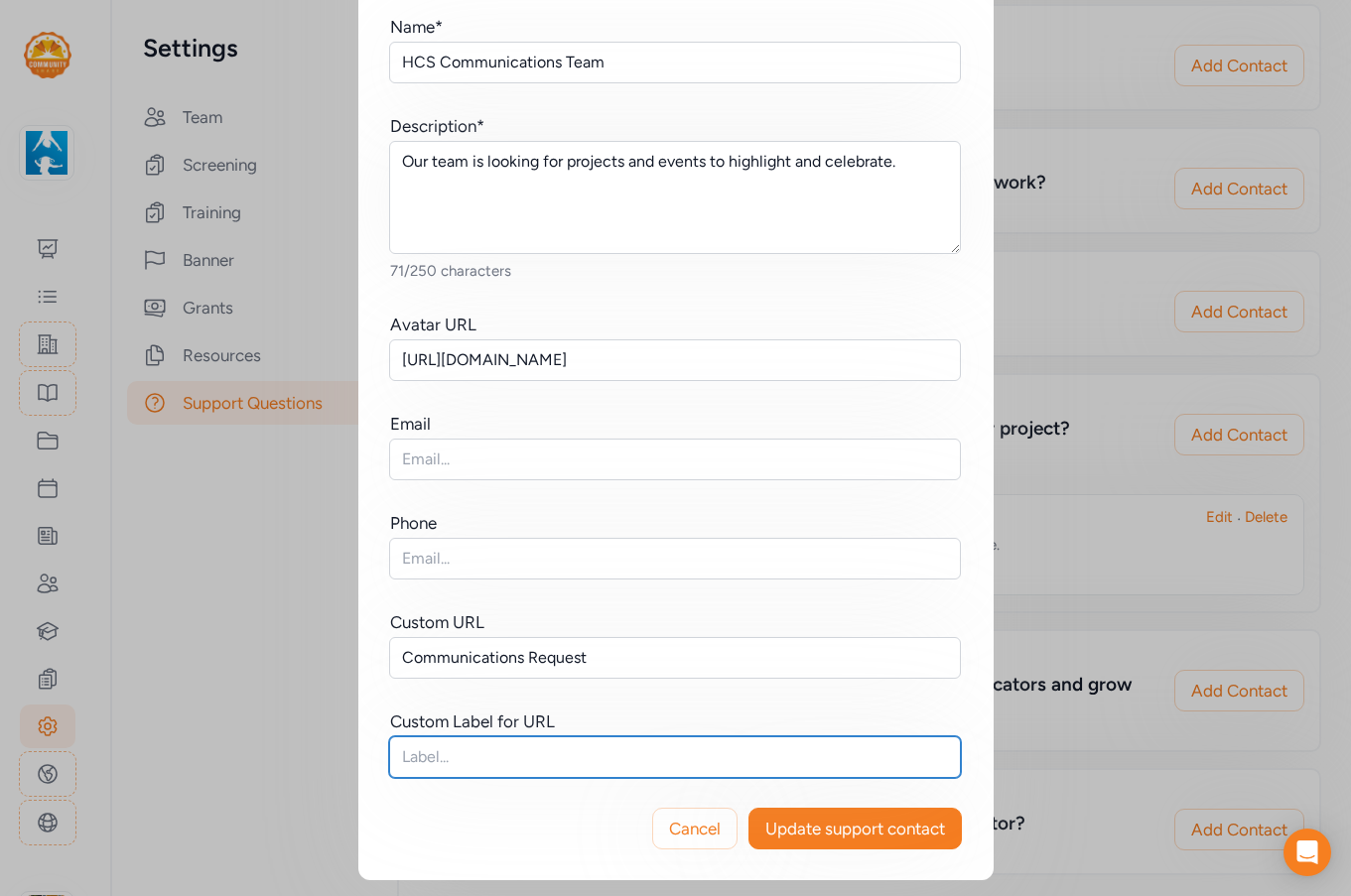 type 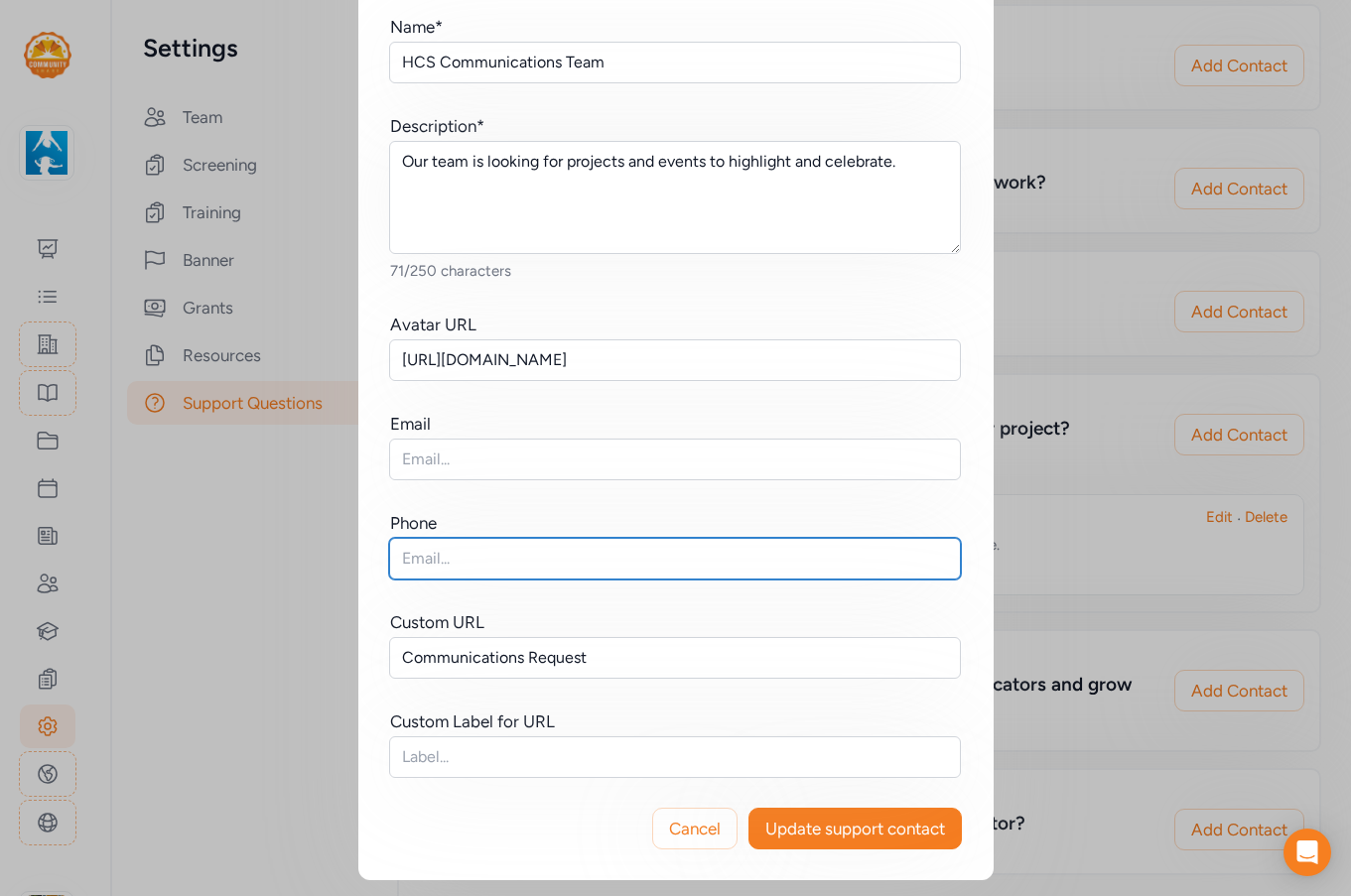 click at bounding box center [675, 559] 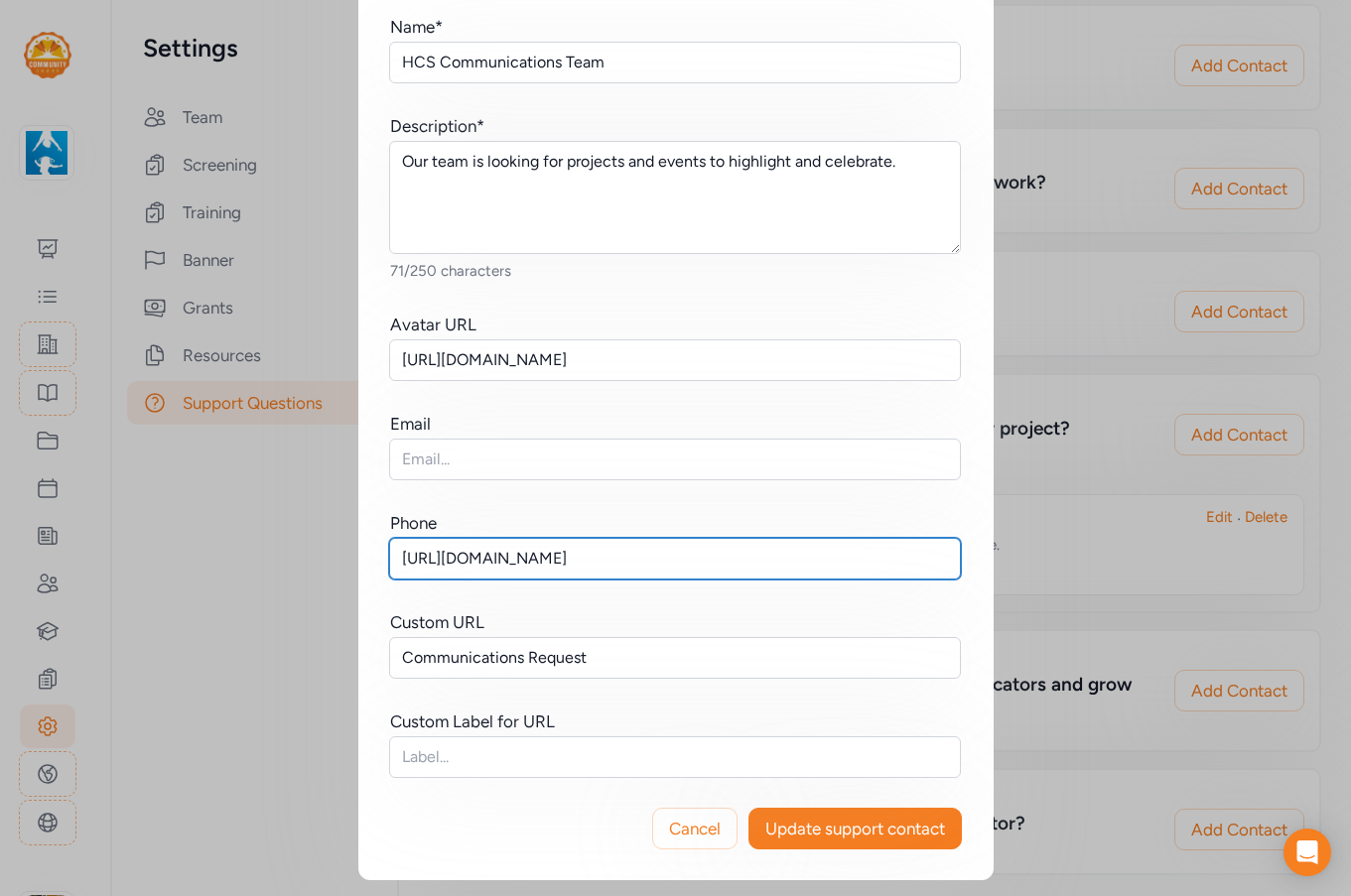 type on "https://forms.hive.com/?formId=bYy9JuMsKujHH8KXj" 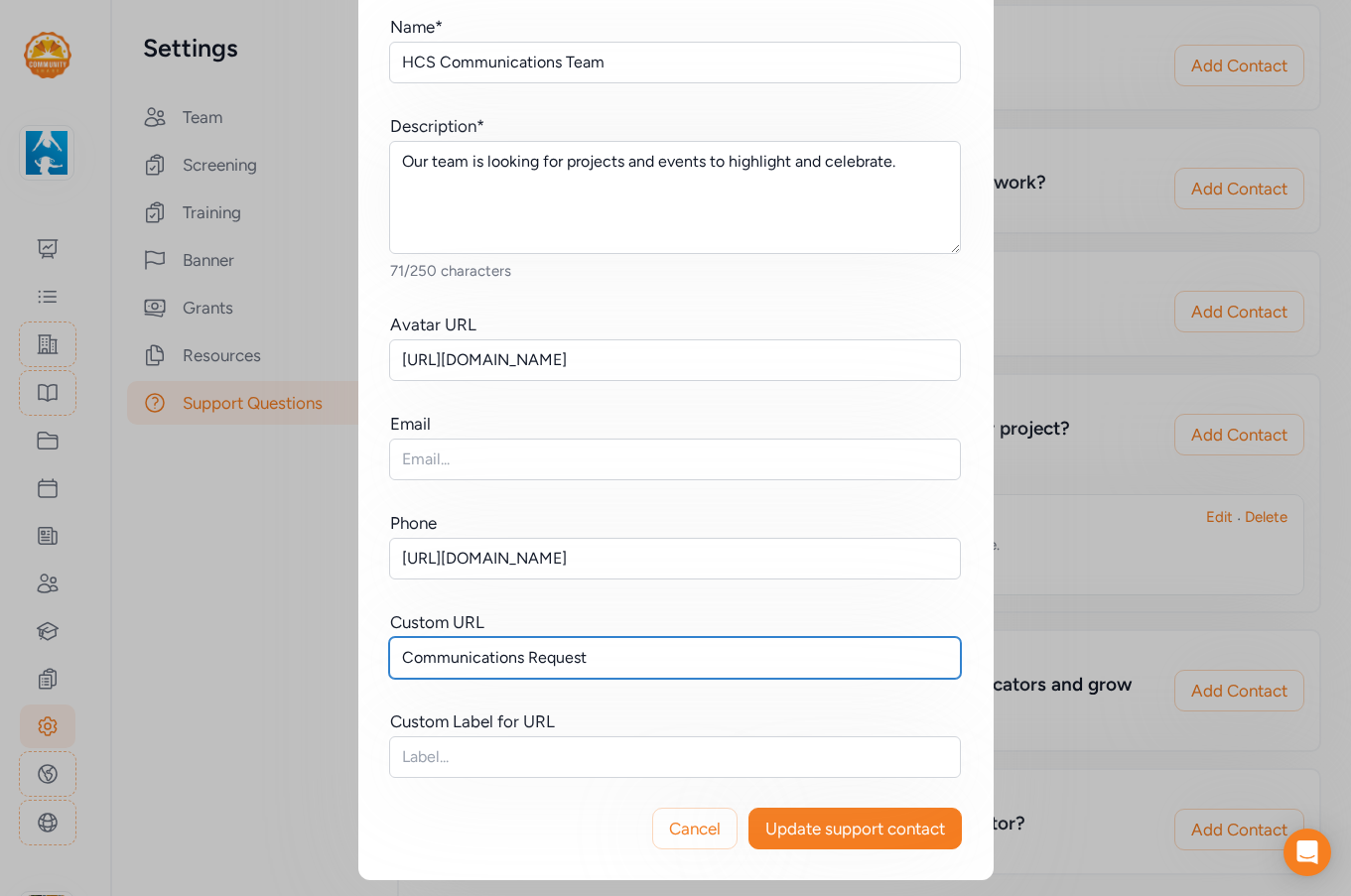 drag, startPoint x: 594, startPoint y: 661, endPoint x: 320, endPoint y: 660, distance: 274.0018 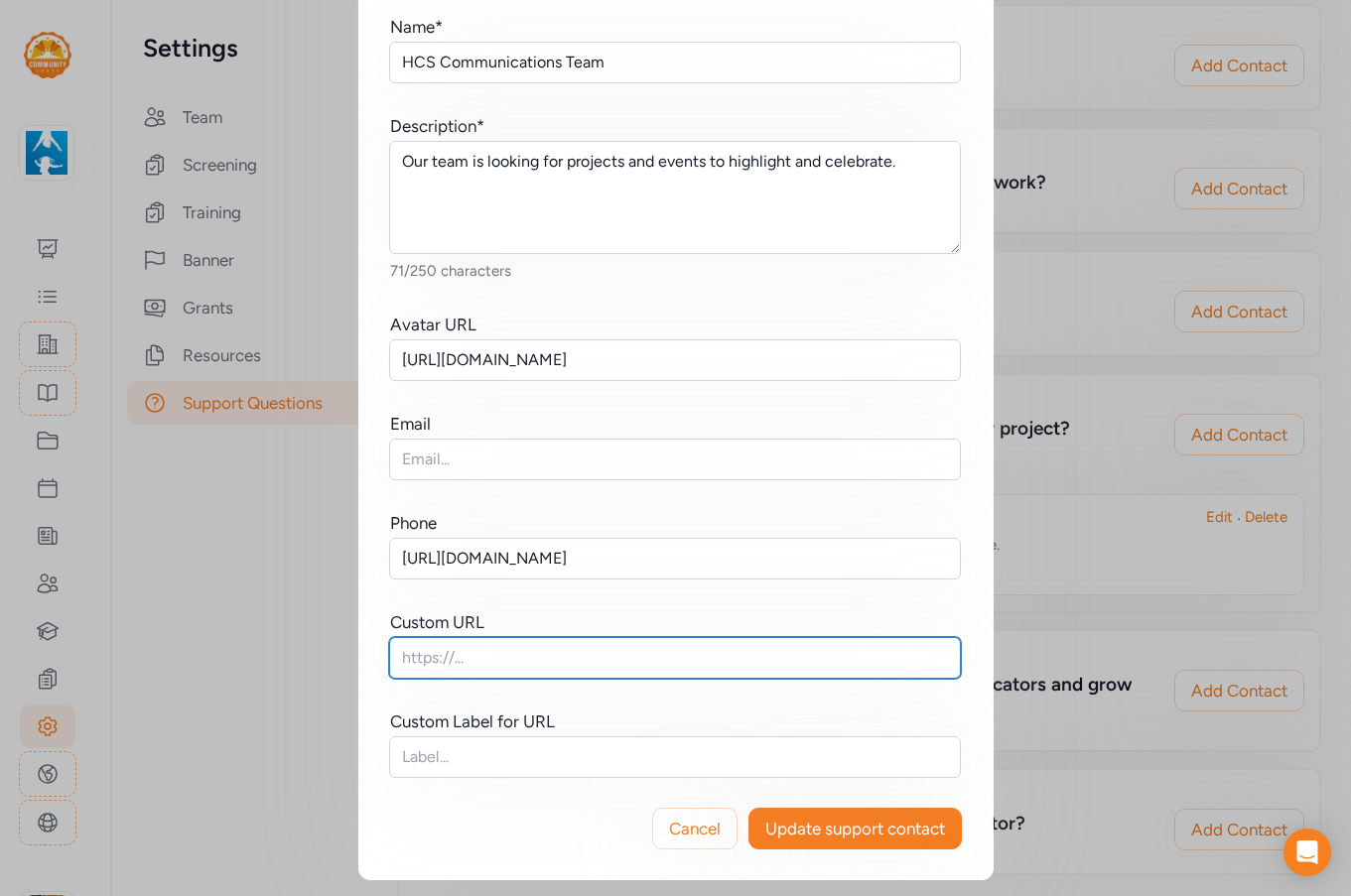 type 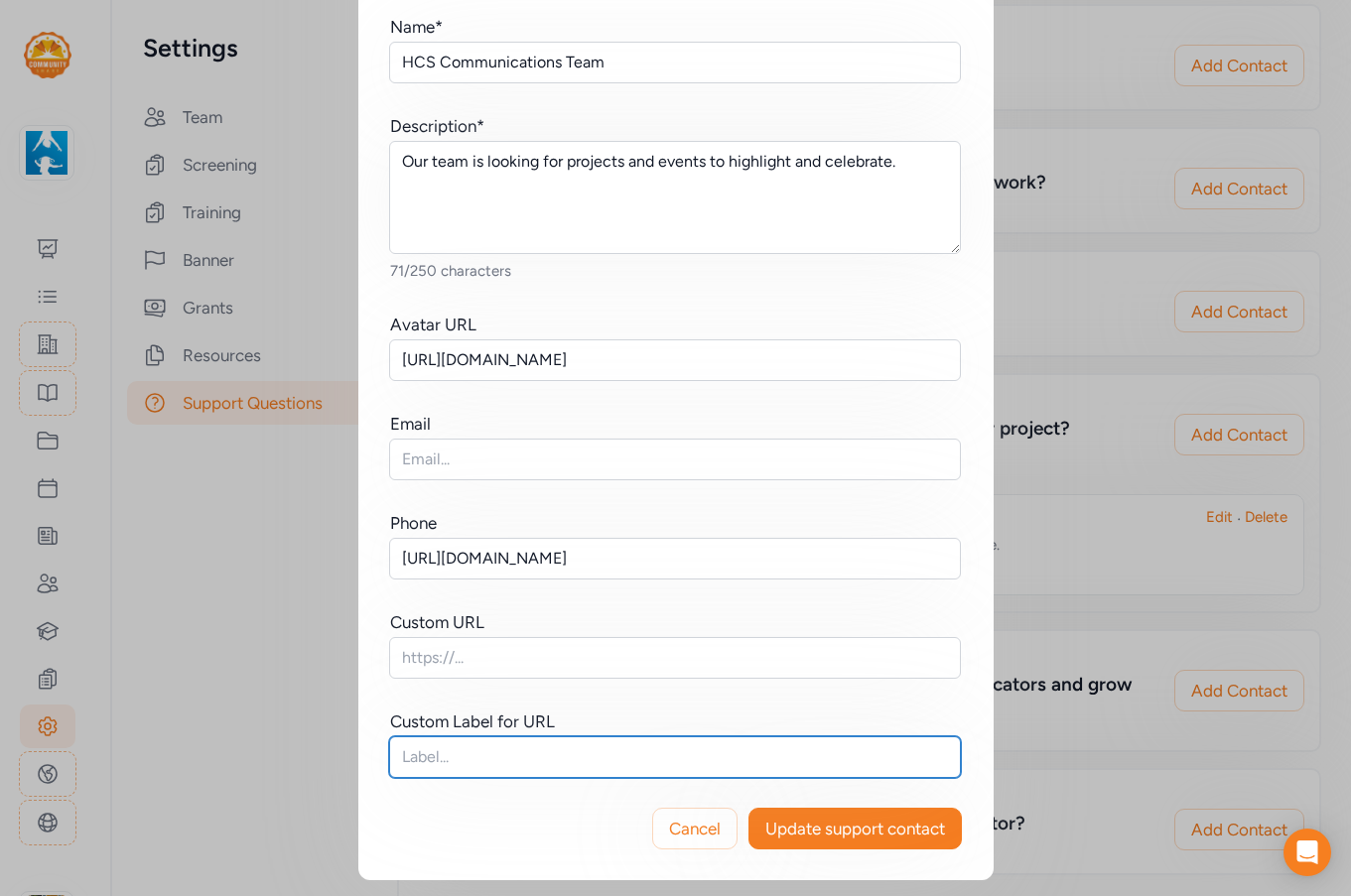 click at bounding box center [675, 757] 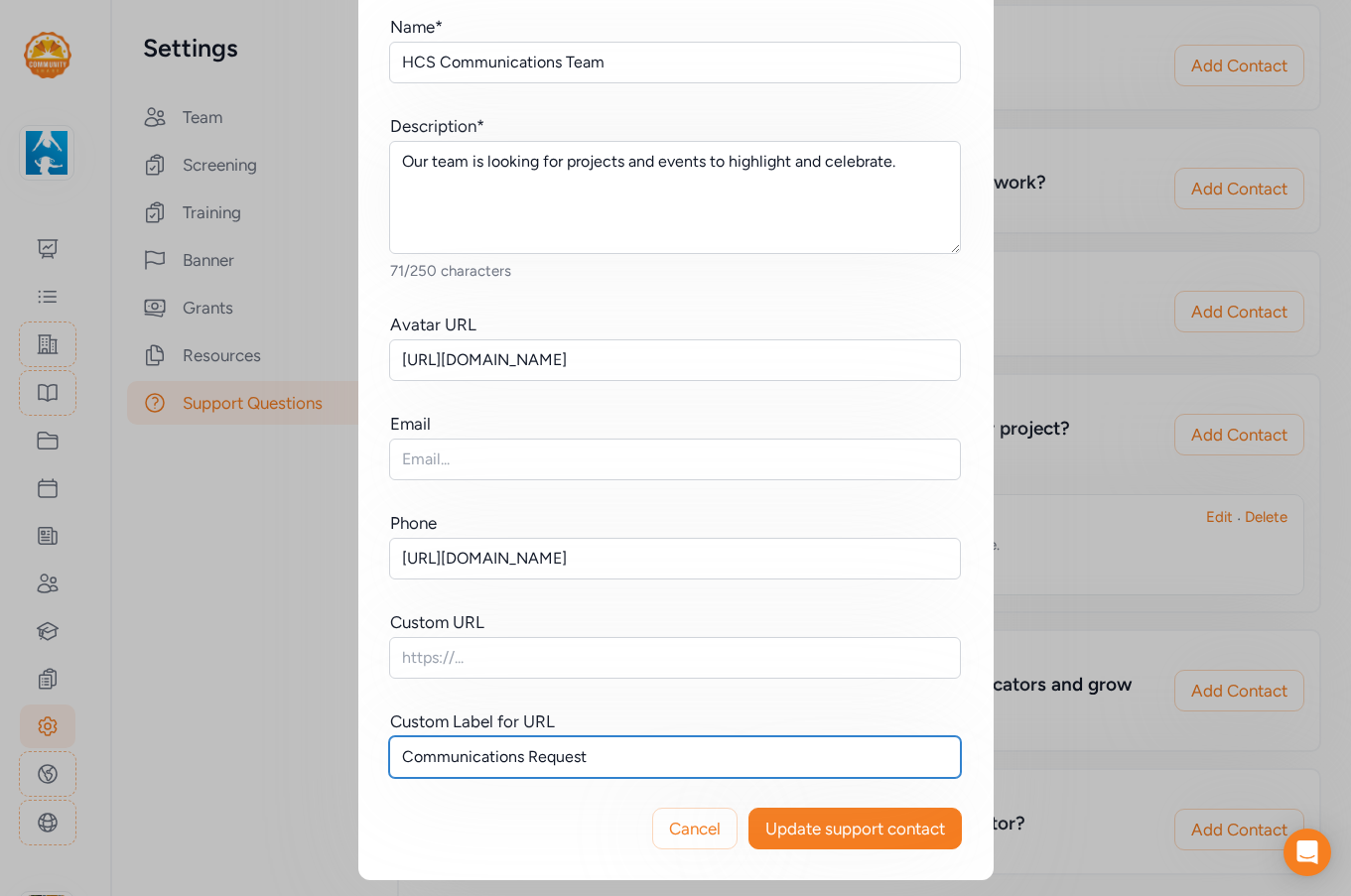 click on "Communications Request" at bounding box center [675, 757] 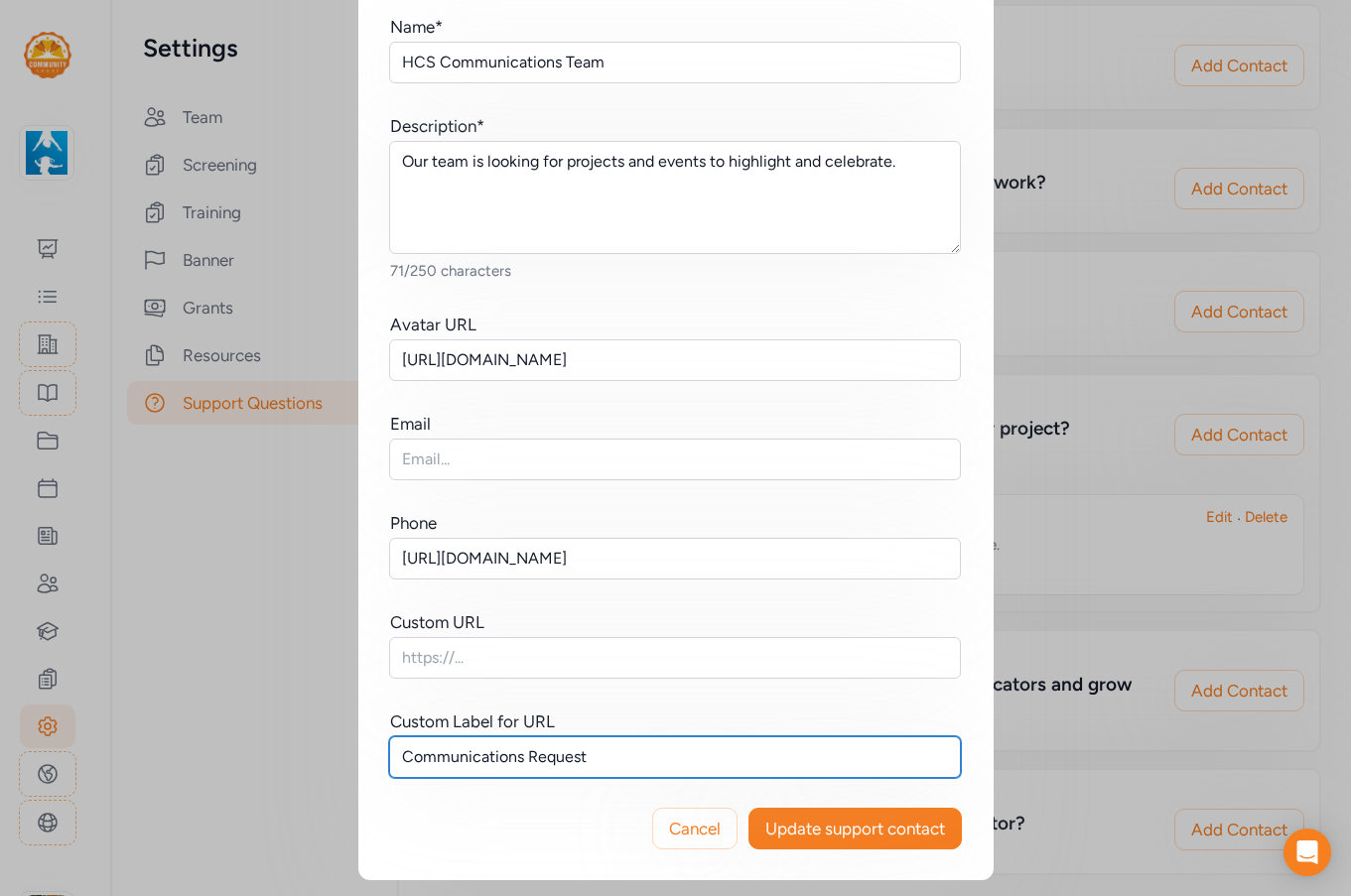 type on "Communications Request" 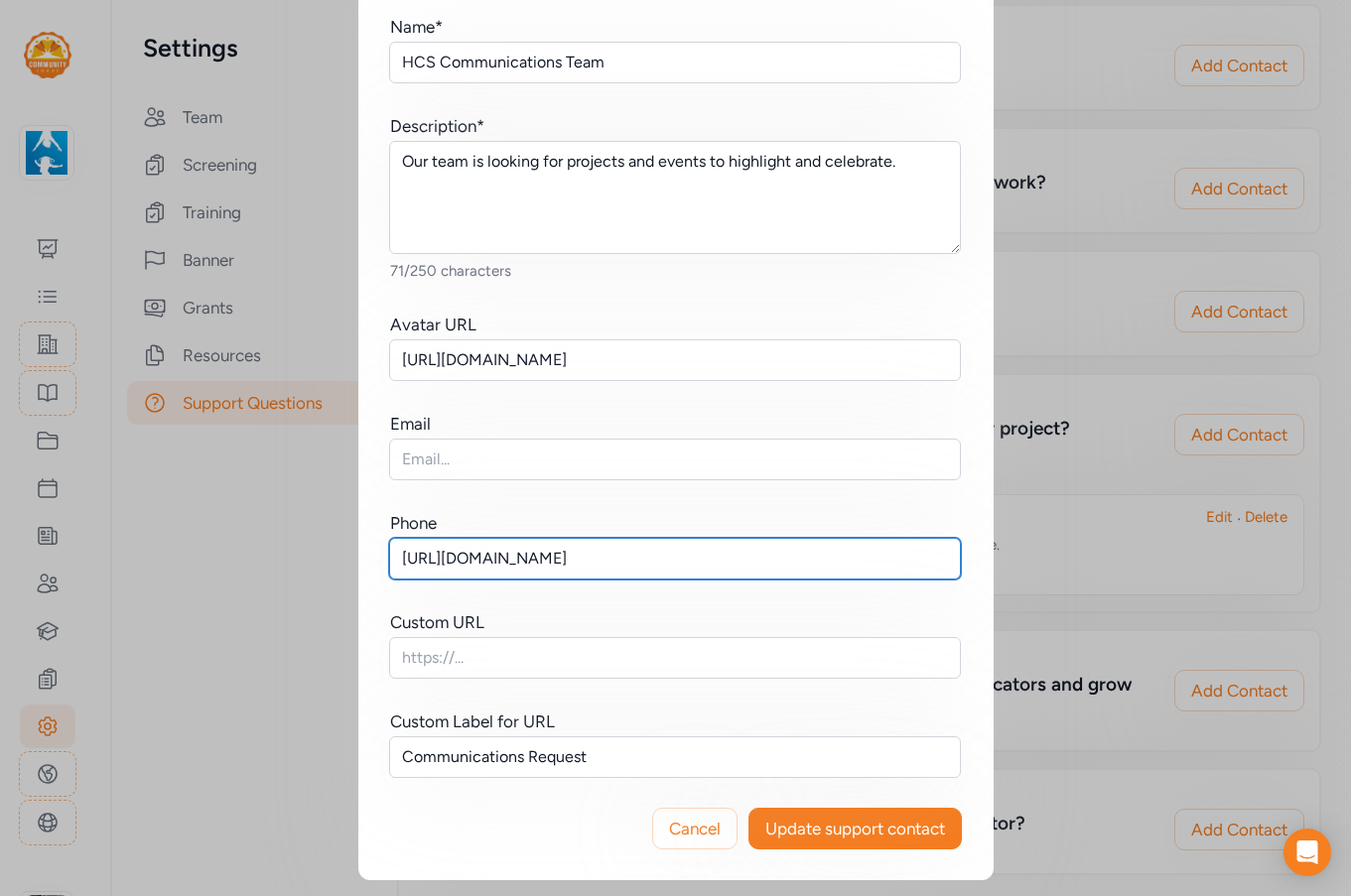 drag, startPoint x: 794, startPoint y: 556, endPoint x: 245, endPoint y: 577, distance: 549.40149 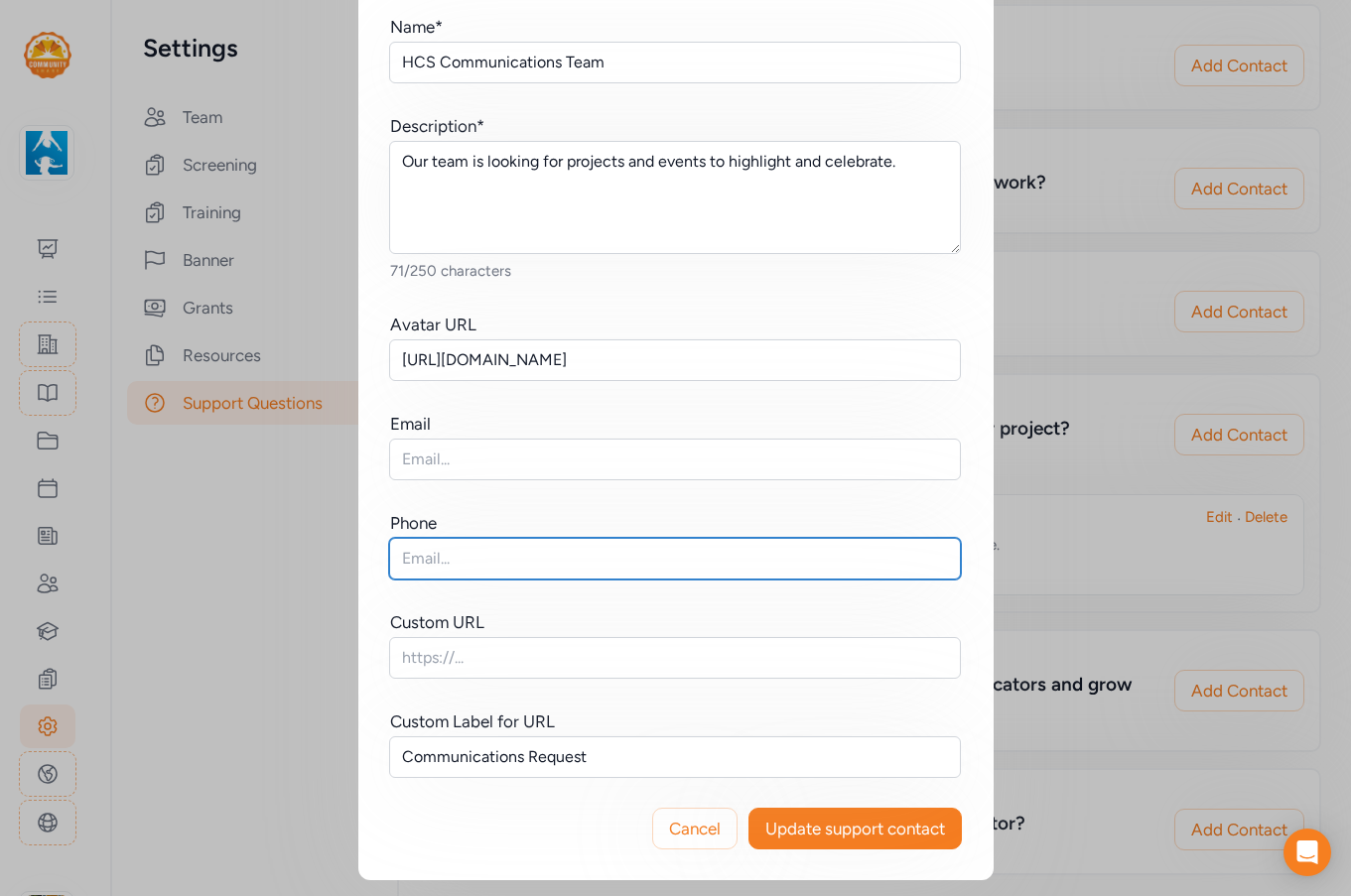 type 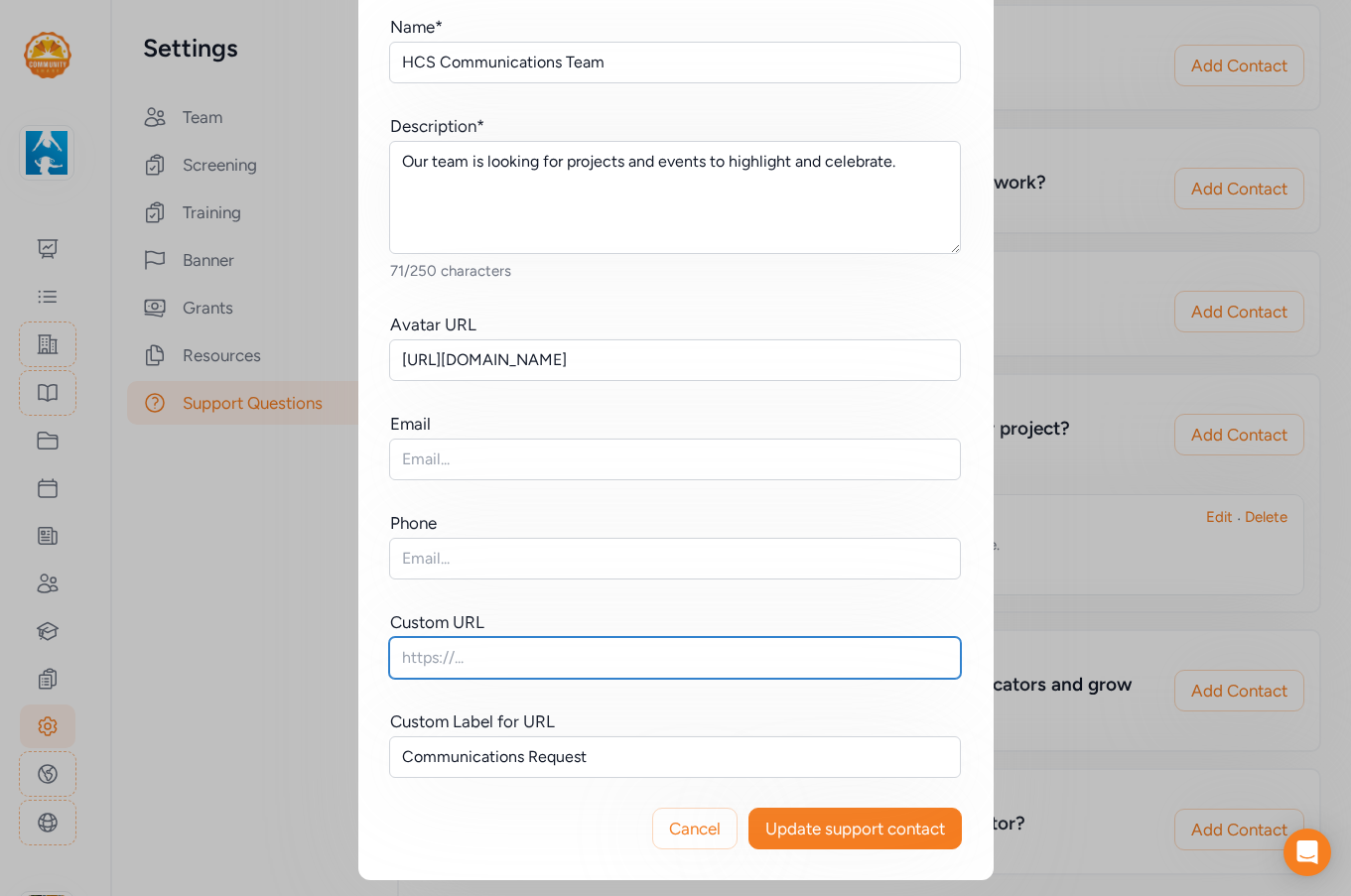 click at bounding box center (675, 658) 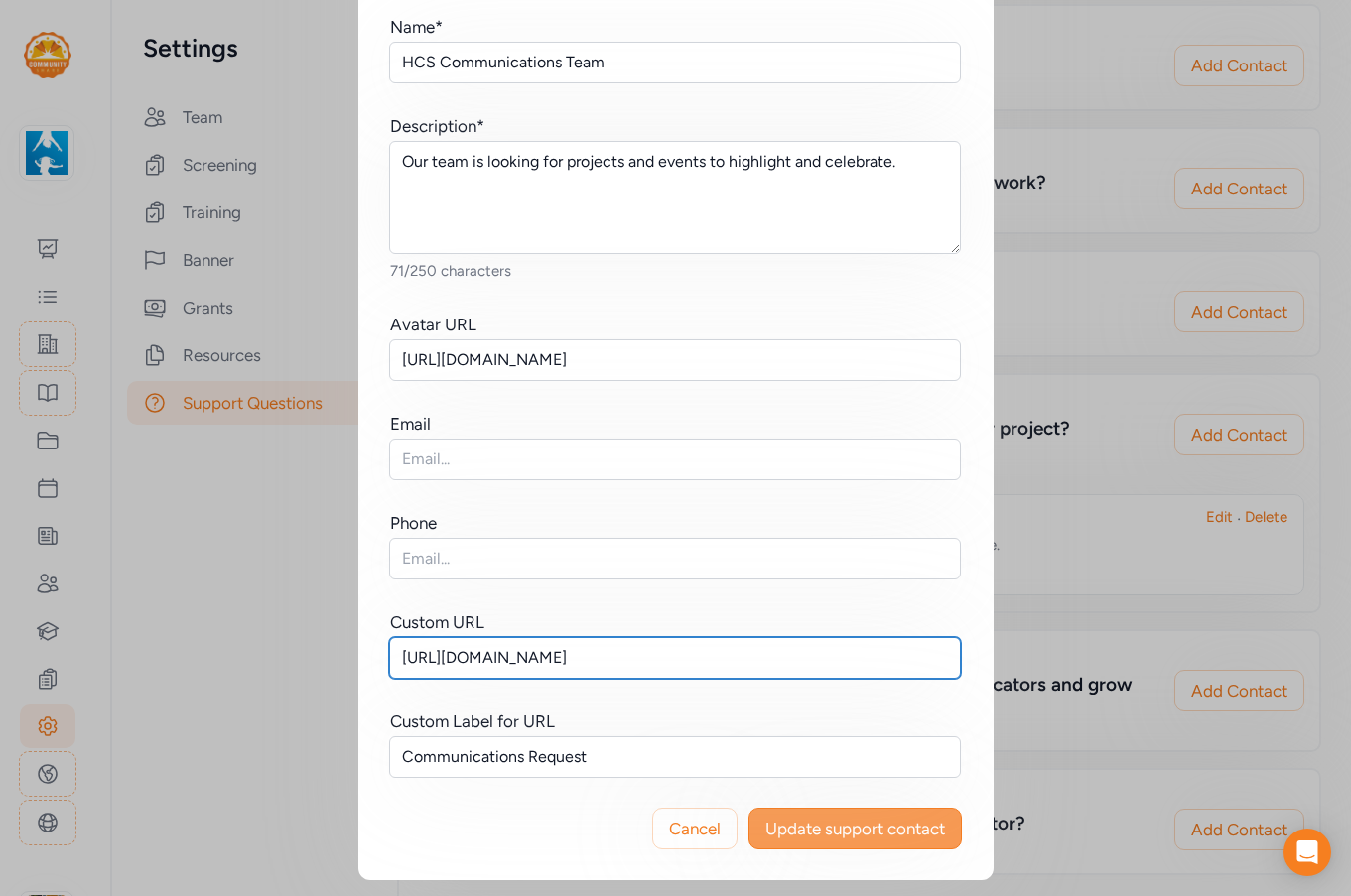 type on "https://forms.hive.com/?formId=bYy9JuMsKujHH8KXj" 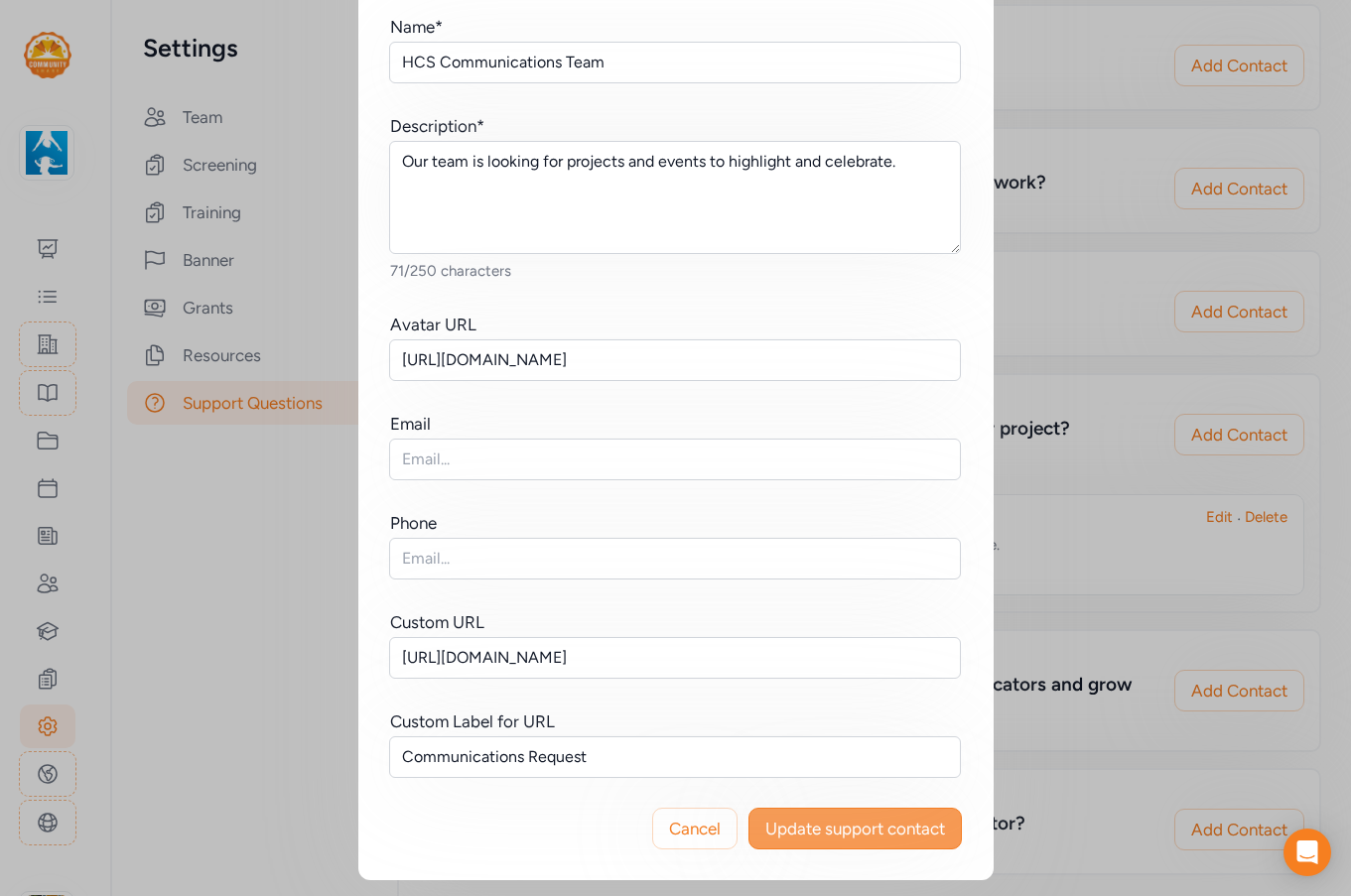 click on "Update support contact" at bounding box center (855, 829) 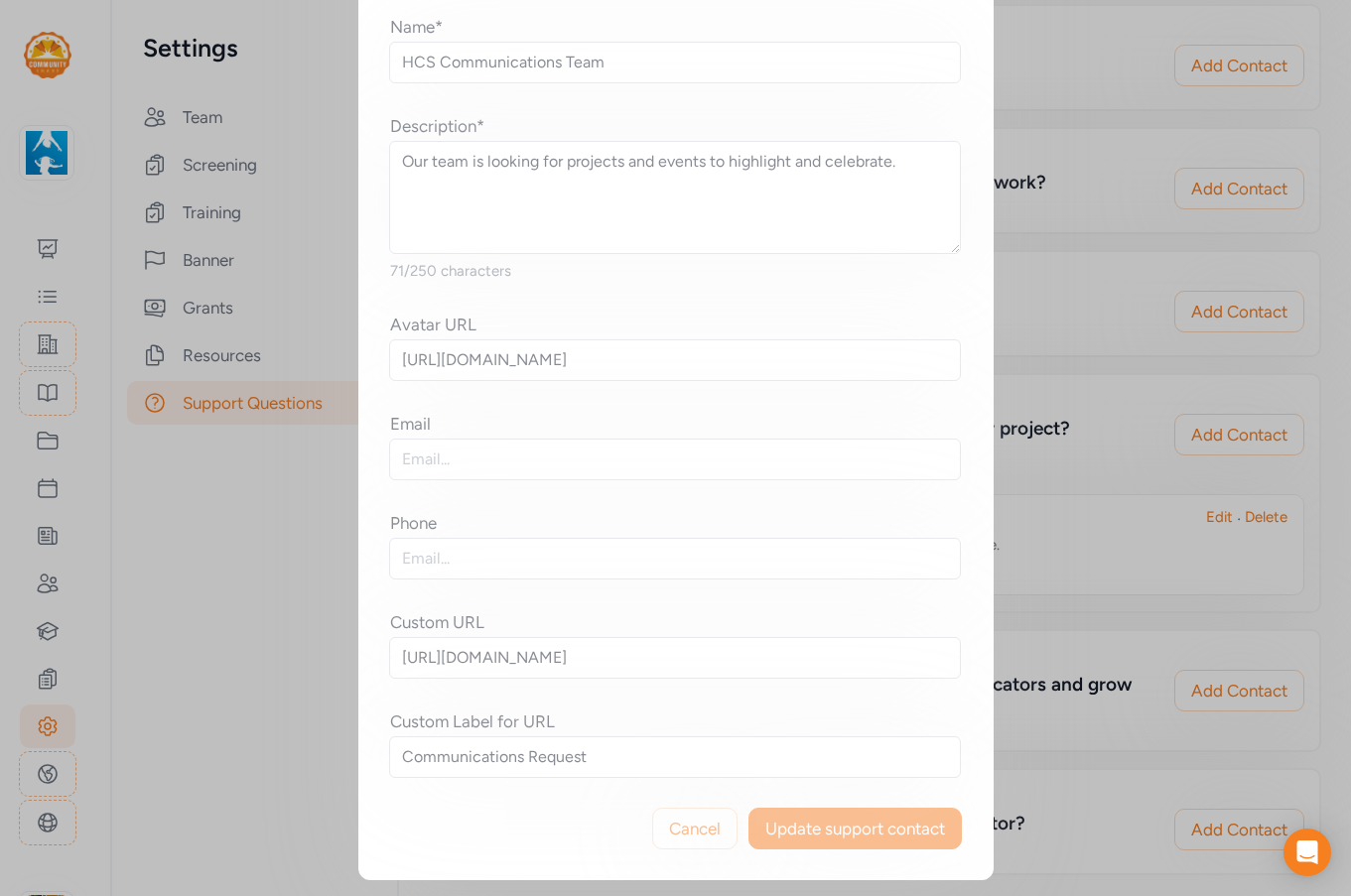 scroll, scrollTop: 0, scrollLeft: 0, axis: both 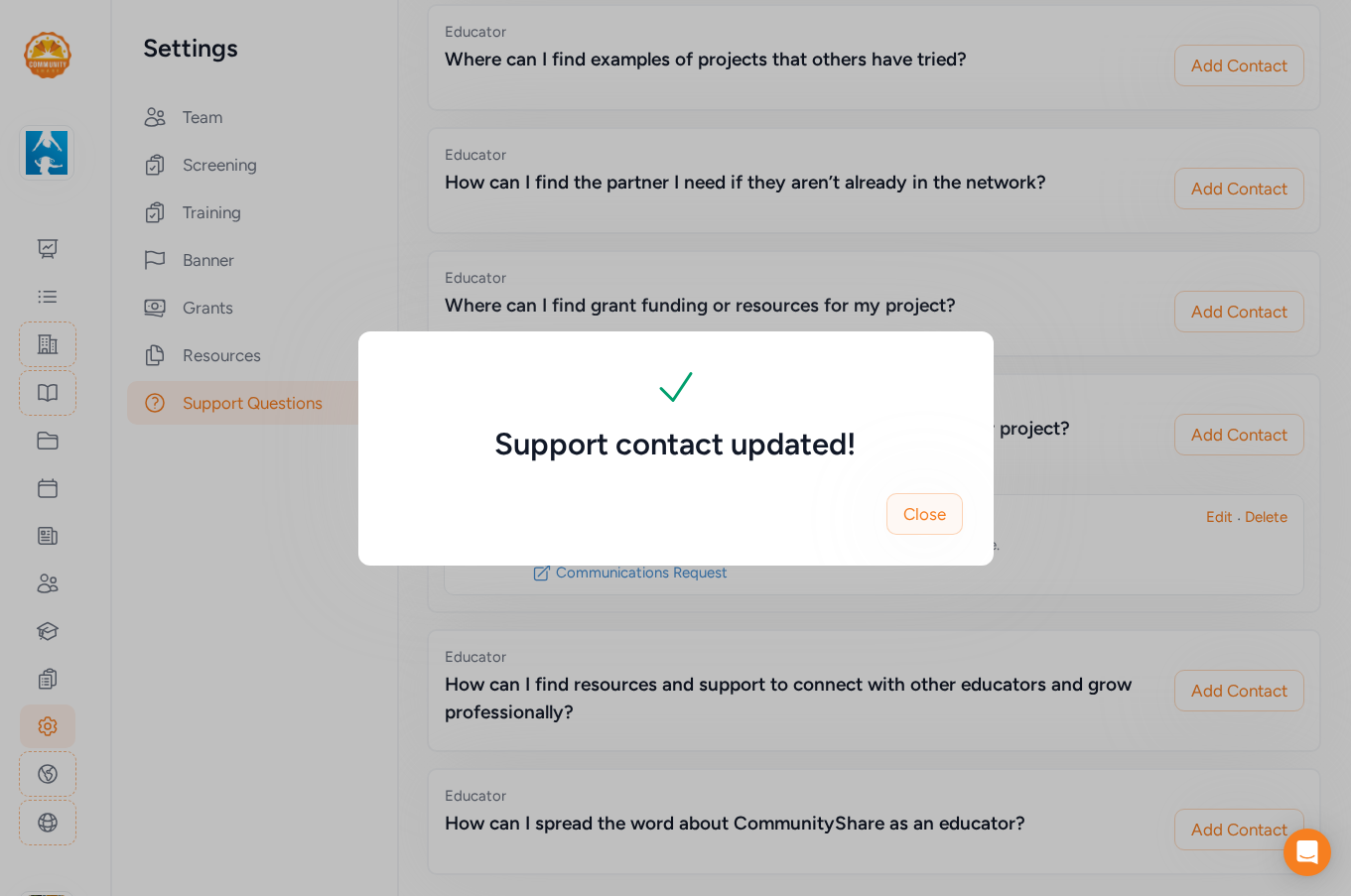 click on "Close" at bounding box center [924, 514] 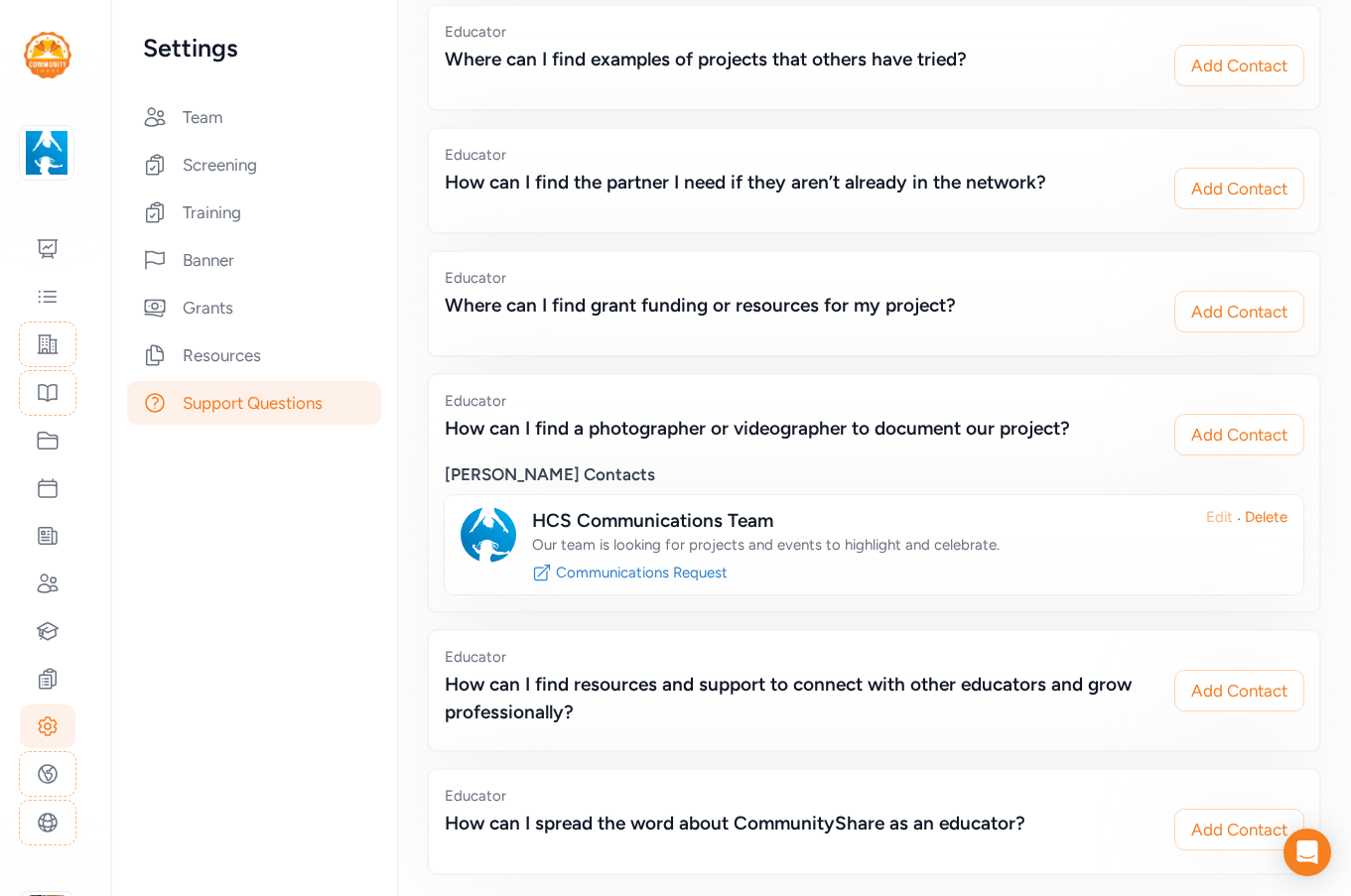 click on "Edit" at bounding box center [1219, 531] 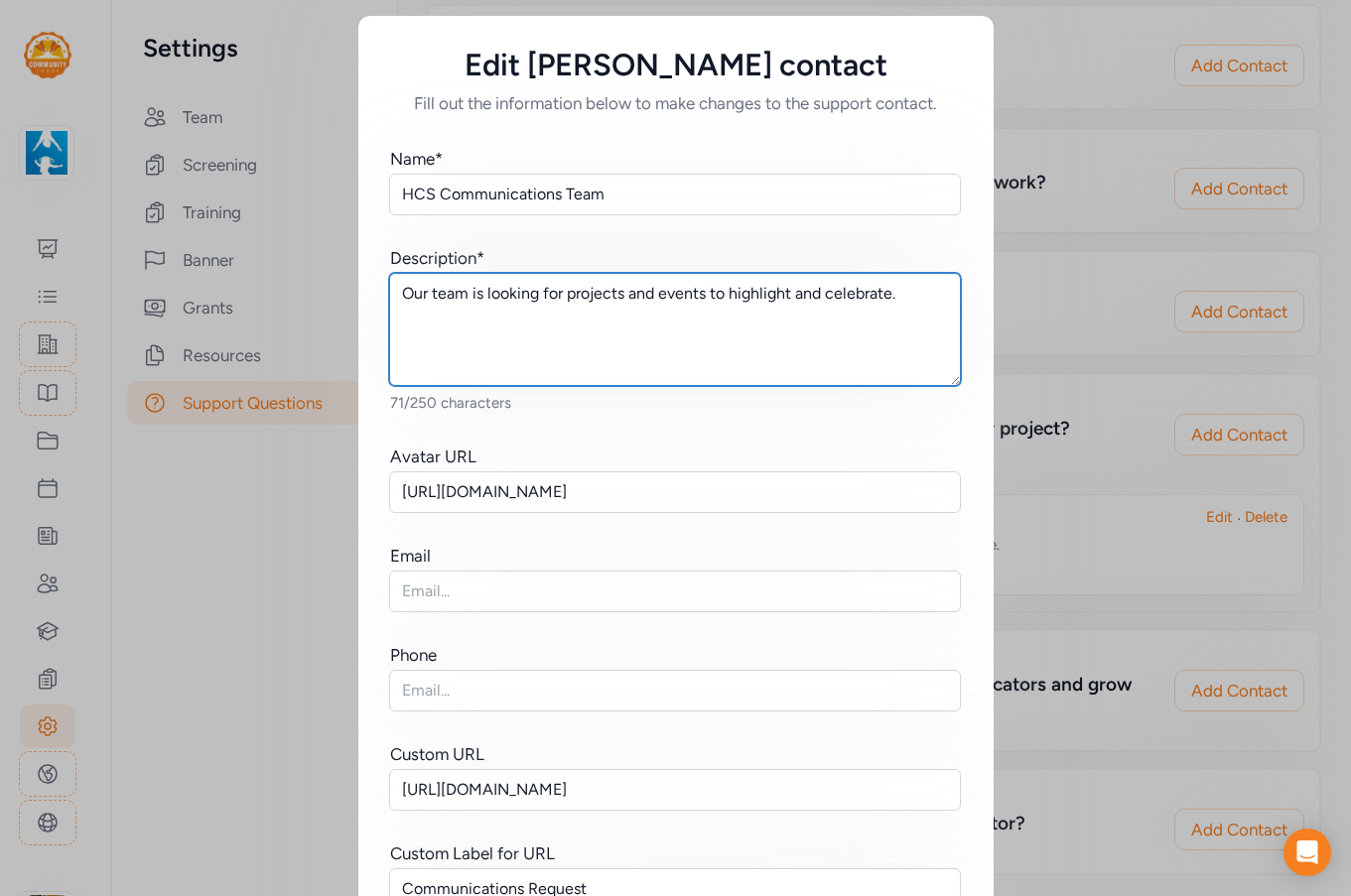 click on "Our team is looking for projects and events to highlight and celebrate." at bounding box center [675, 329] 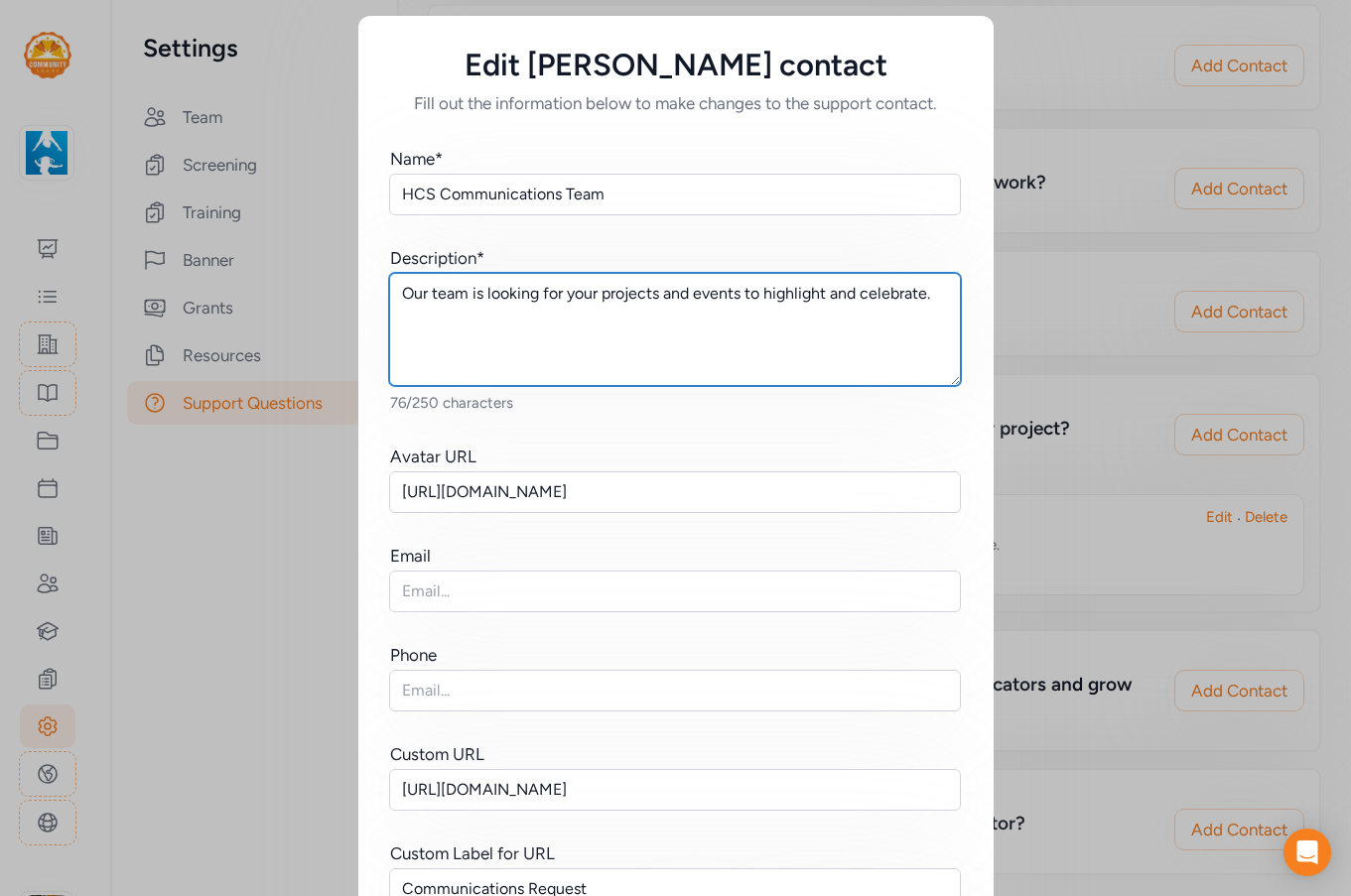 click on "Our team is looking for your projects and events to highlight and celebrate." at bounding box center (675, 329) 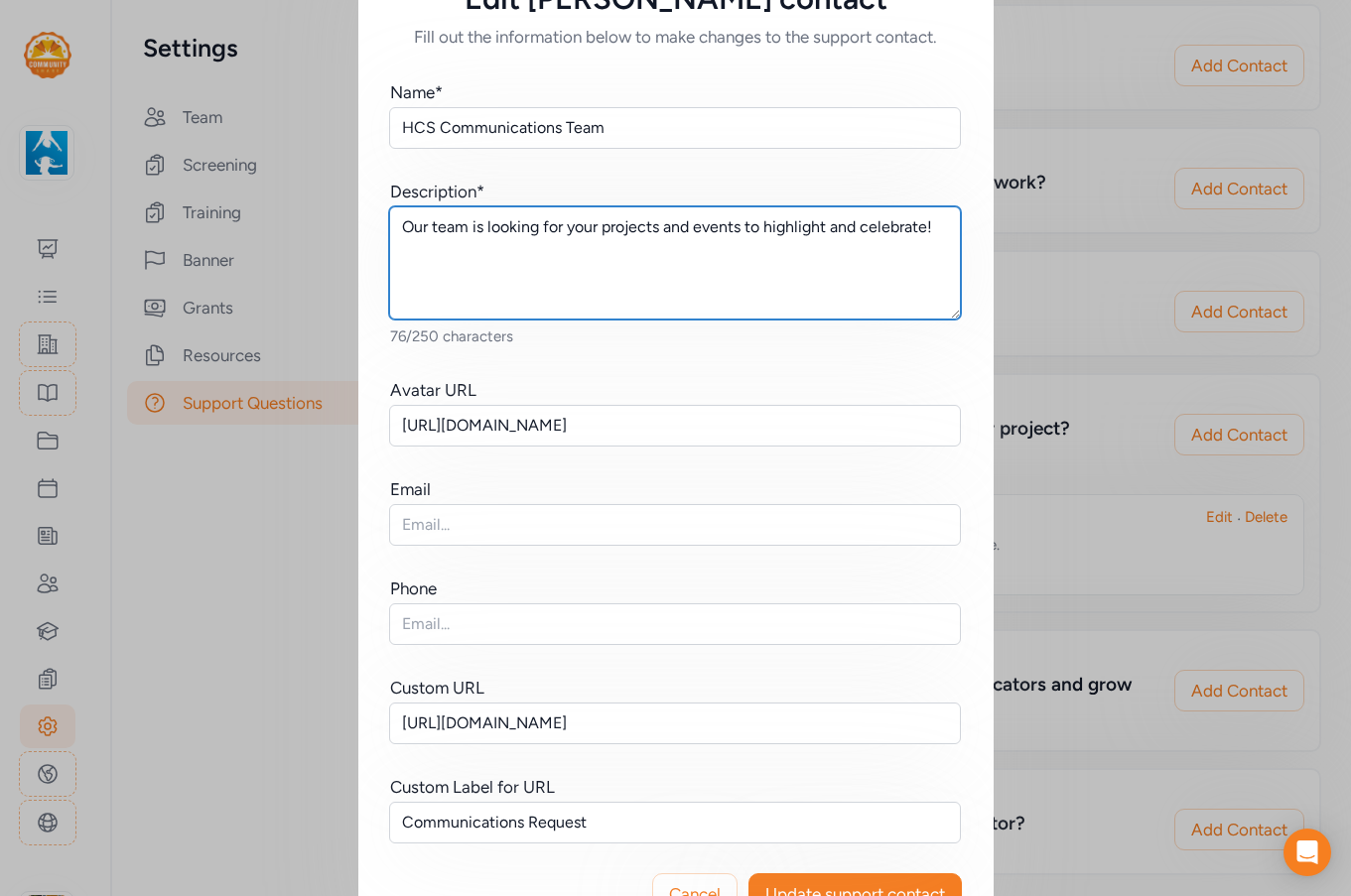 scroll, scrollTop: 132, scrollLeft: 0, axis: vertical 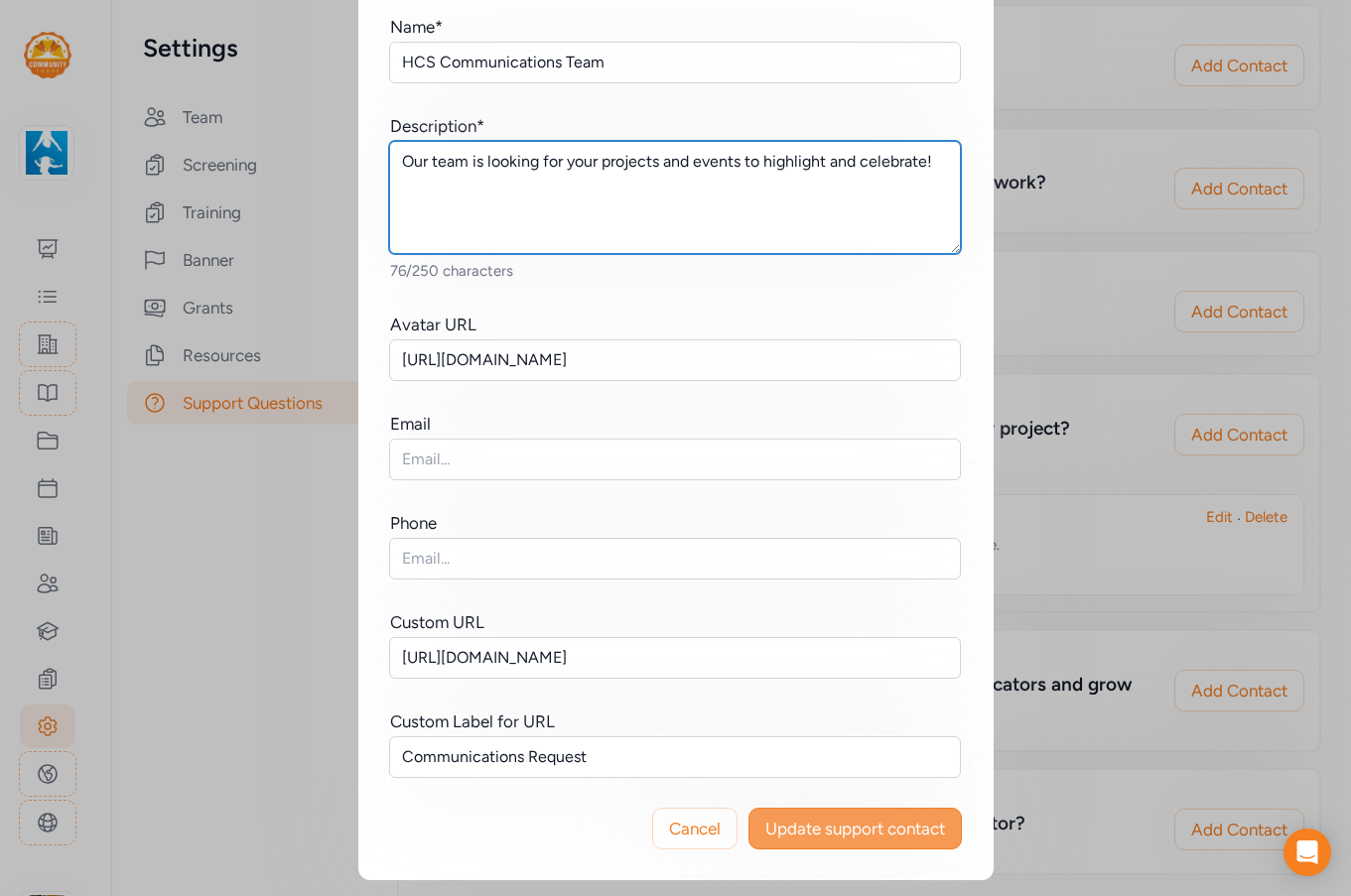 type on "Our team is looking for your projects and events to highlight and celebrate!" 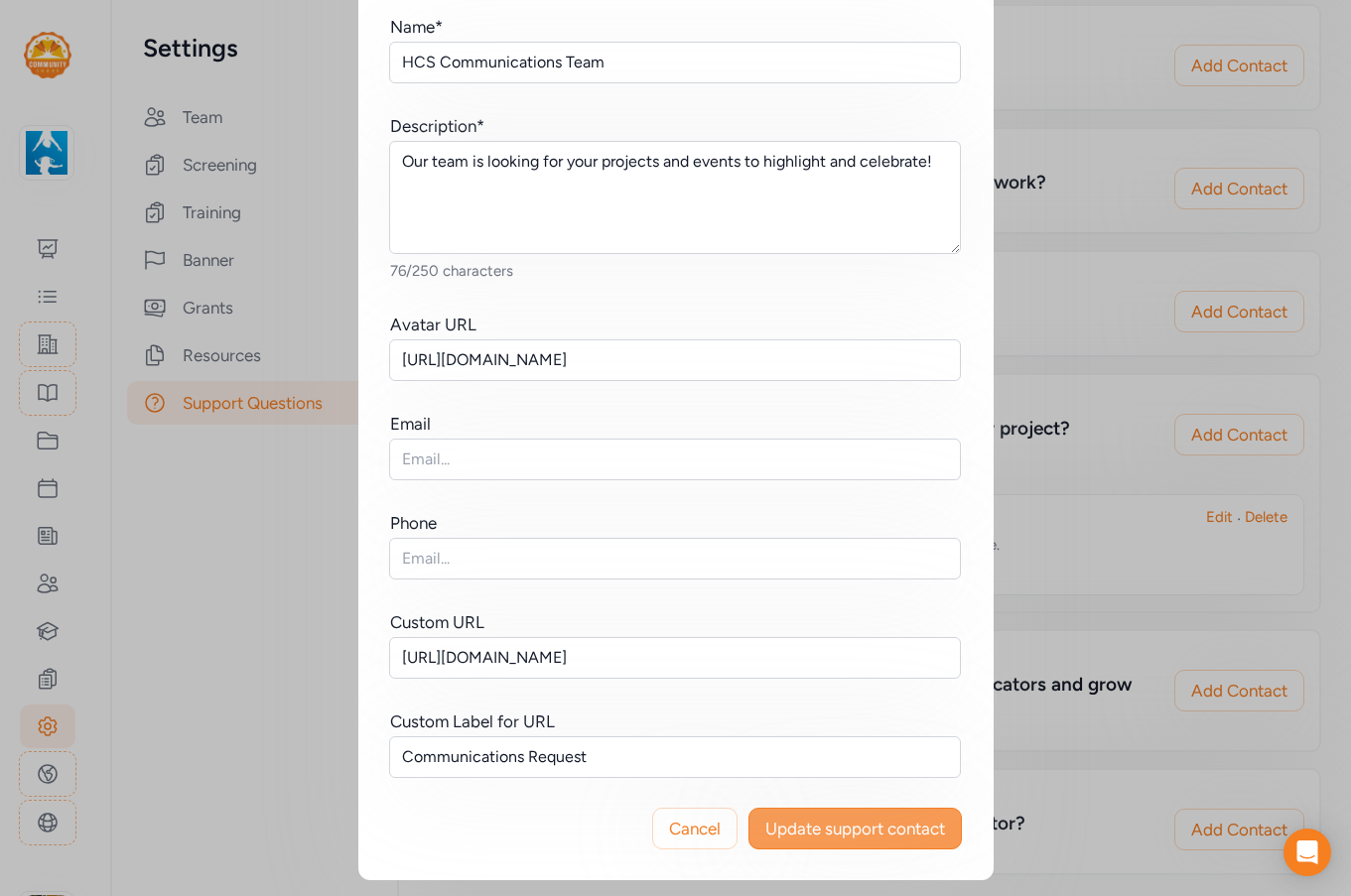 click on "Update support contact" at bounding box center (855, 829) 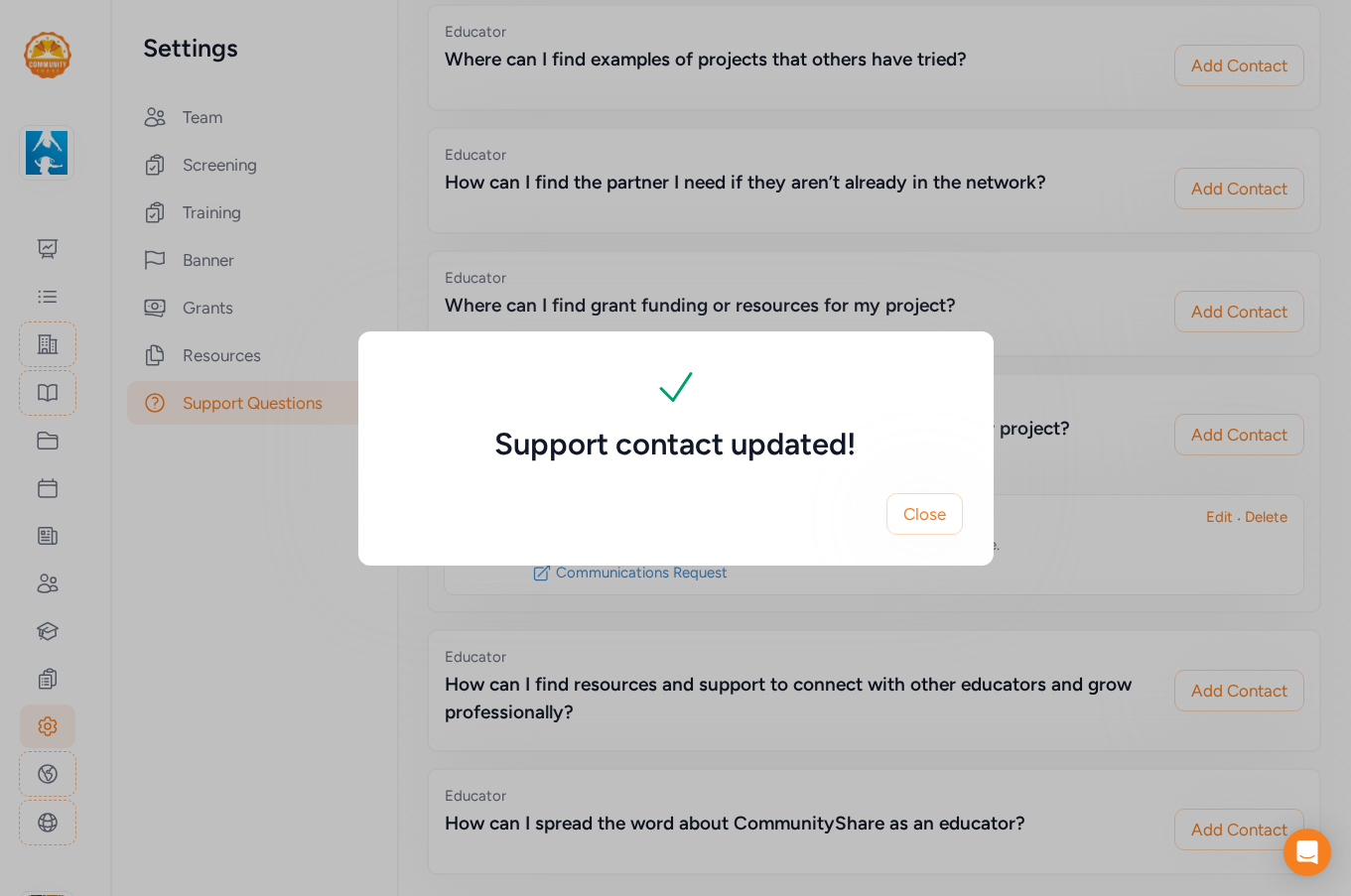 scroll, scrollTop: 0, scrollLeft: 0, axis: both 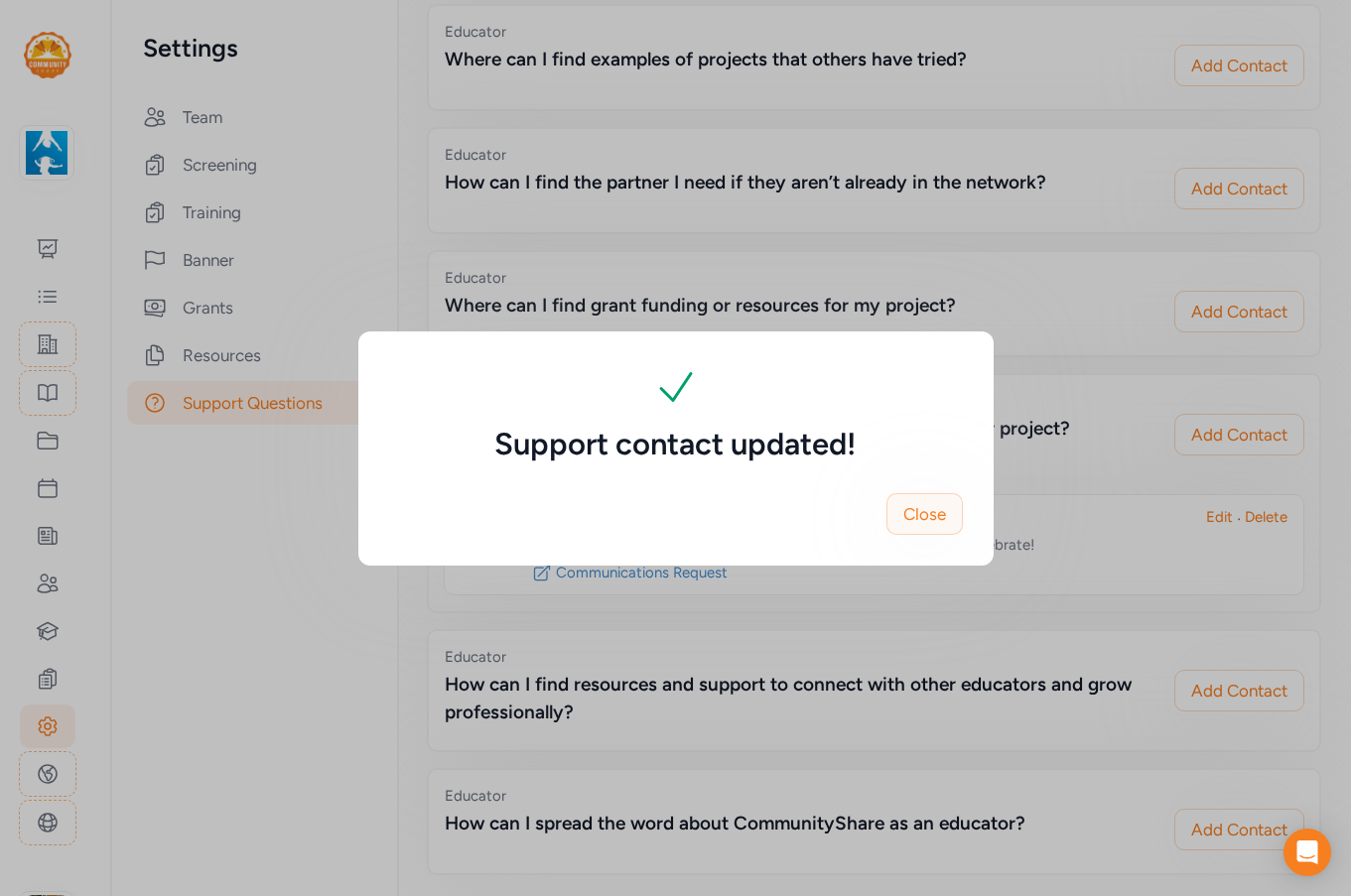 click on "Close" at bounding box center (924, 514) 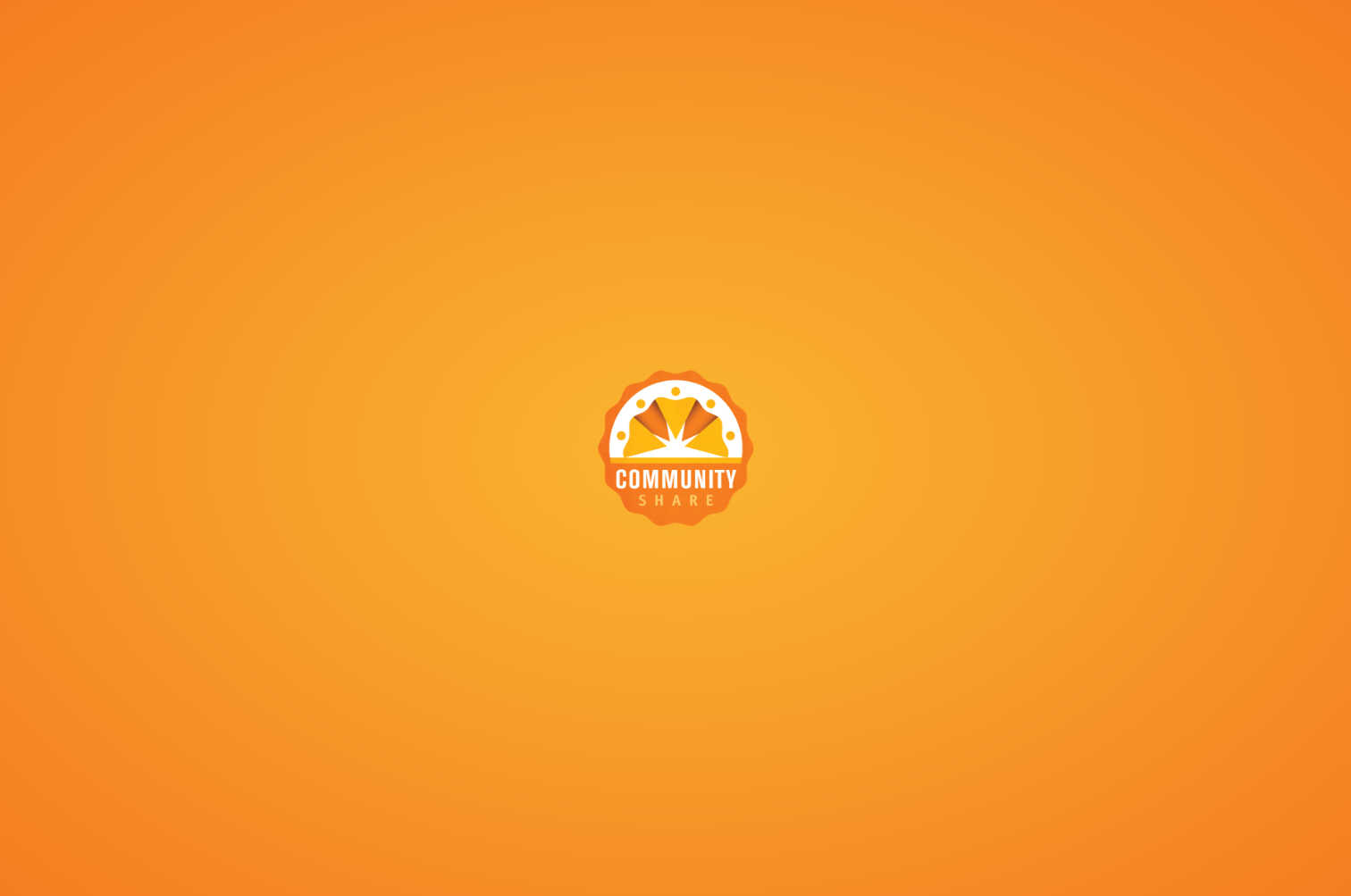 scroll, scrollTop: 0, scrollLeft: 0, axis: both 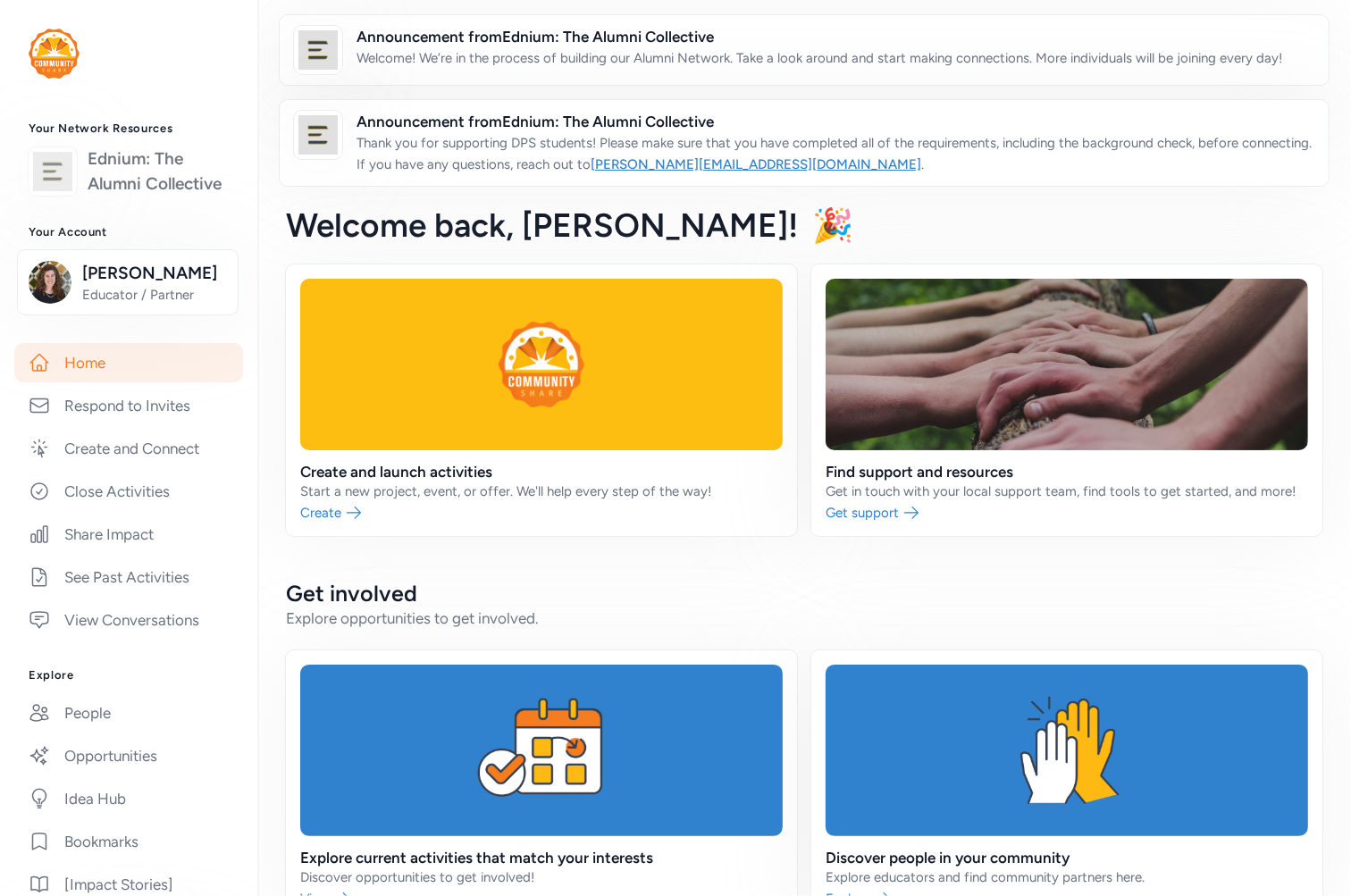 click on "Ednium: The Alumni Collective" at bounding box center (158, 172) 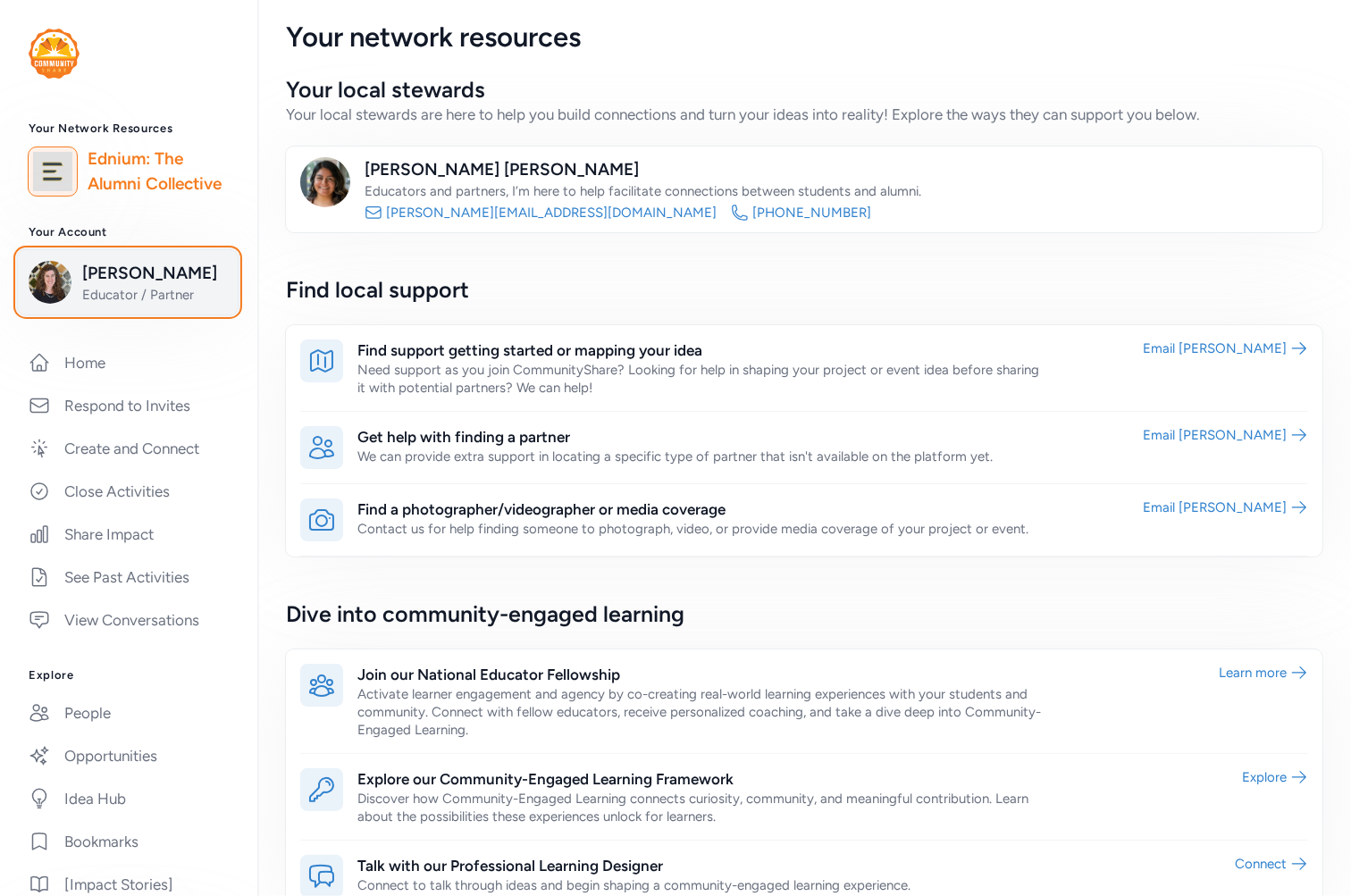click on "[PERSON_NAME]" at bounding box center [155, 273] 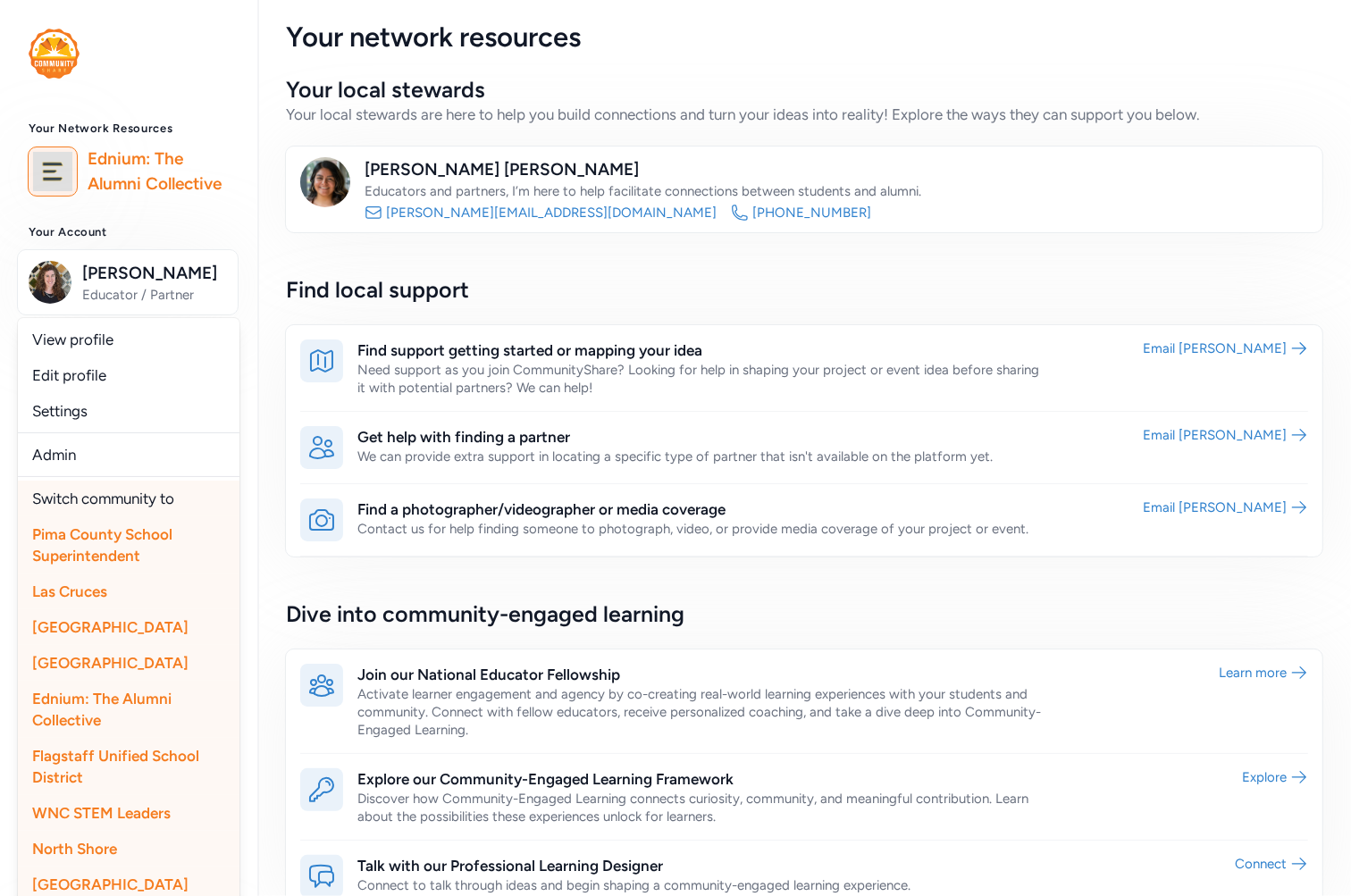 click on "[GEOGRAPHIC_DATA]" at bounding box center (129, 663) 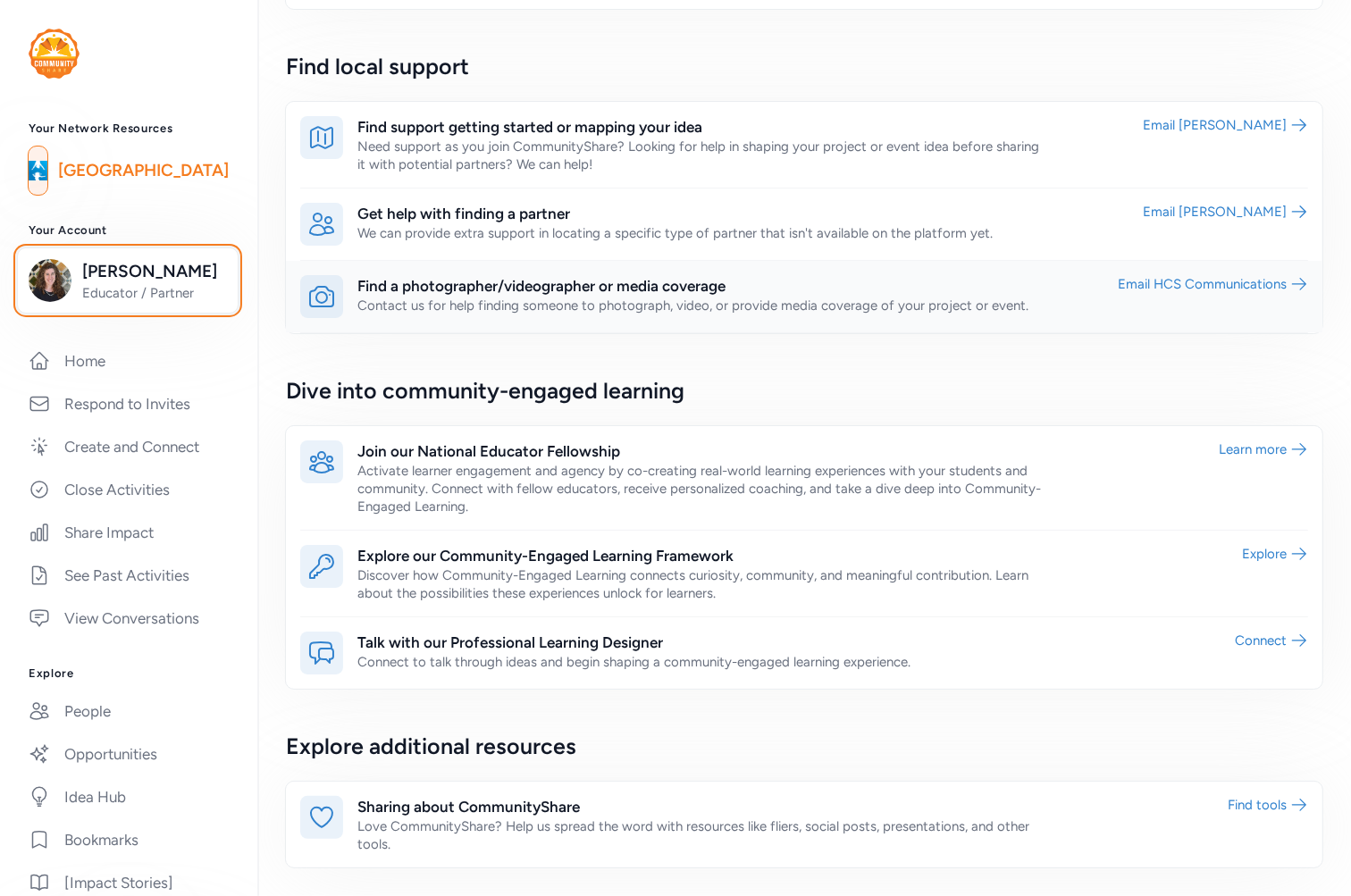 scroll, scrollTop: 255, scrollLeft: 0, axis: vertical 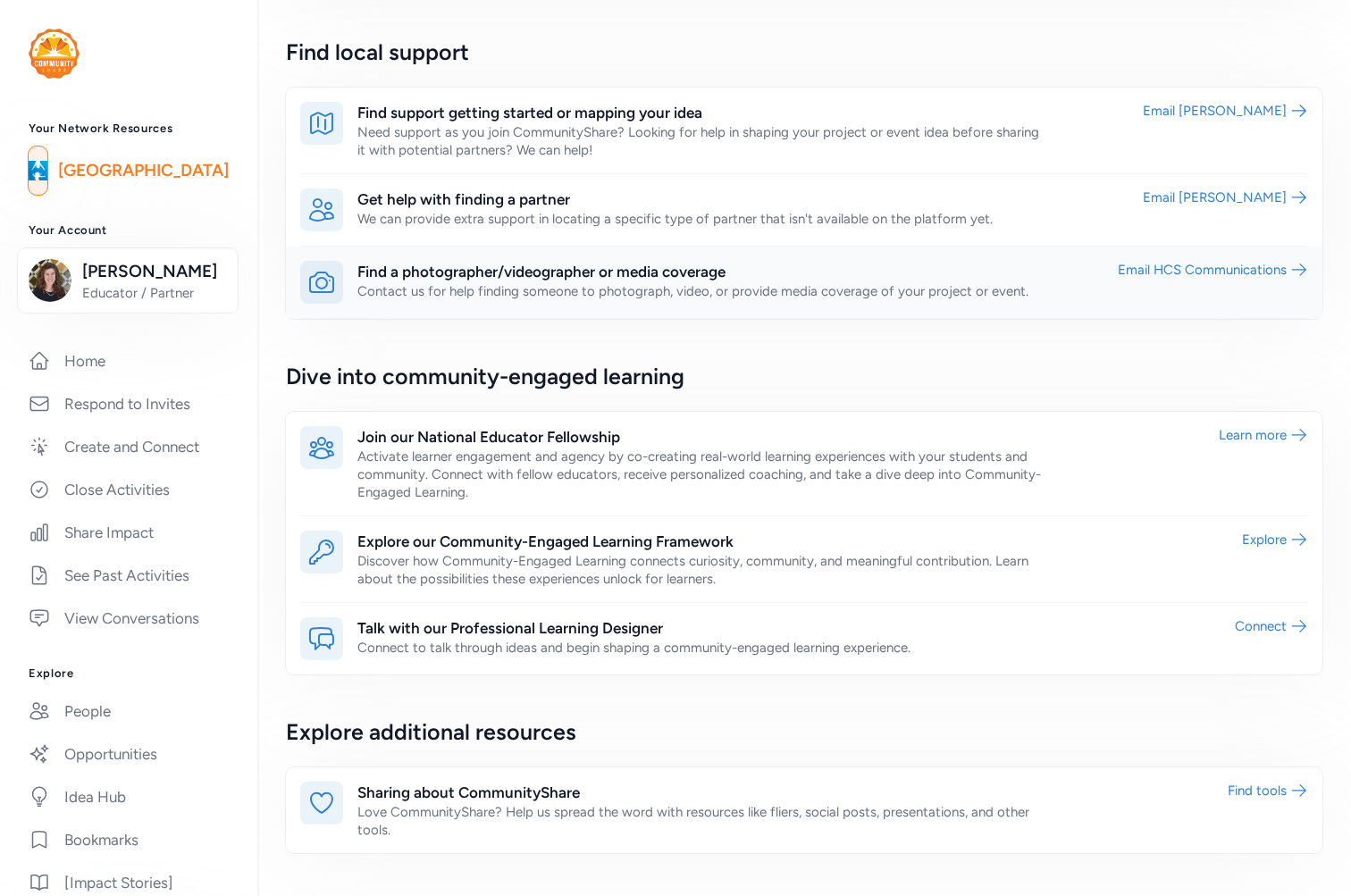 click at bounding box center (804, 282) 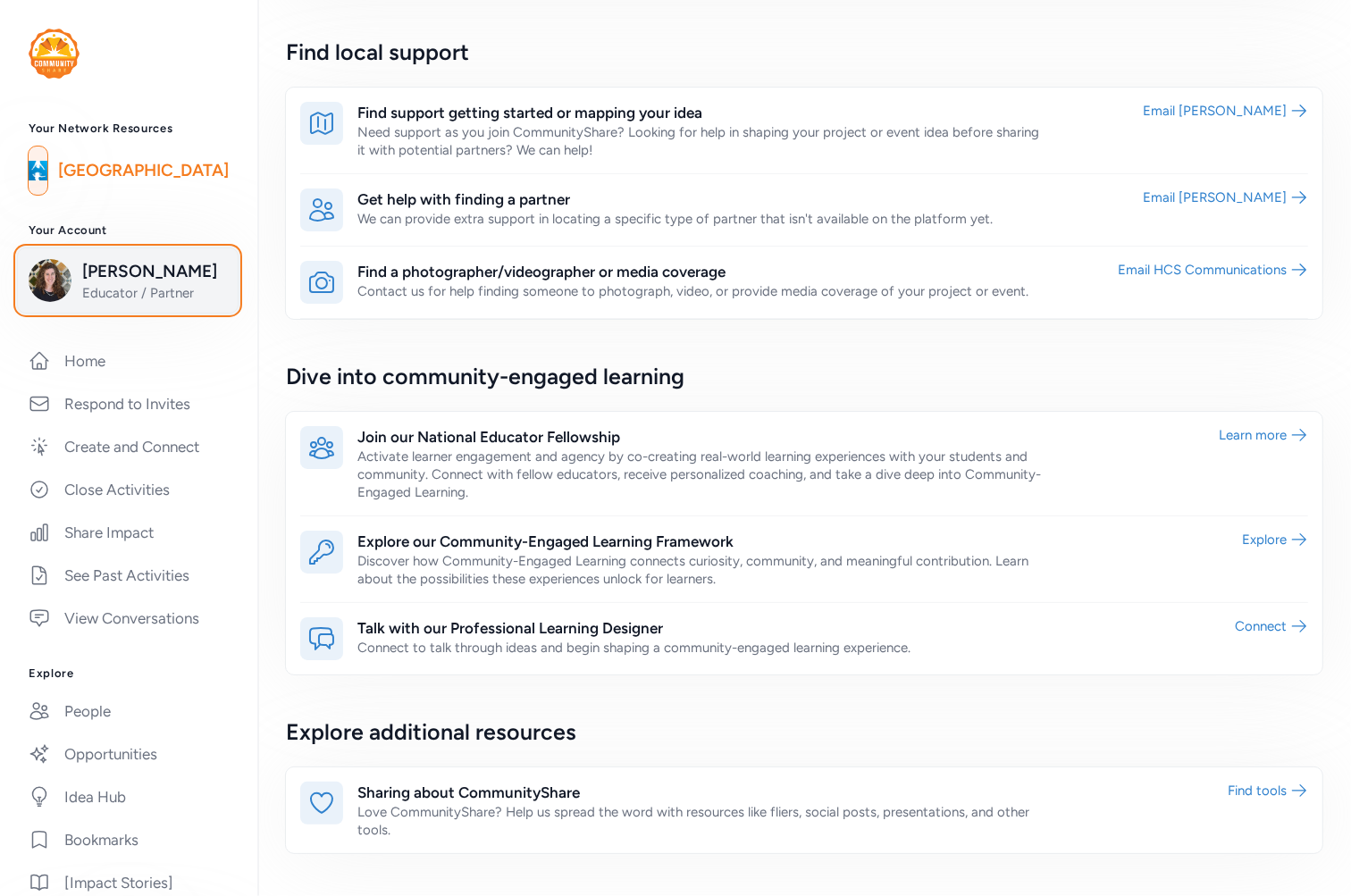 click on "[PERSON_NAME]" at bounding box center [155, 272] 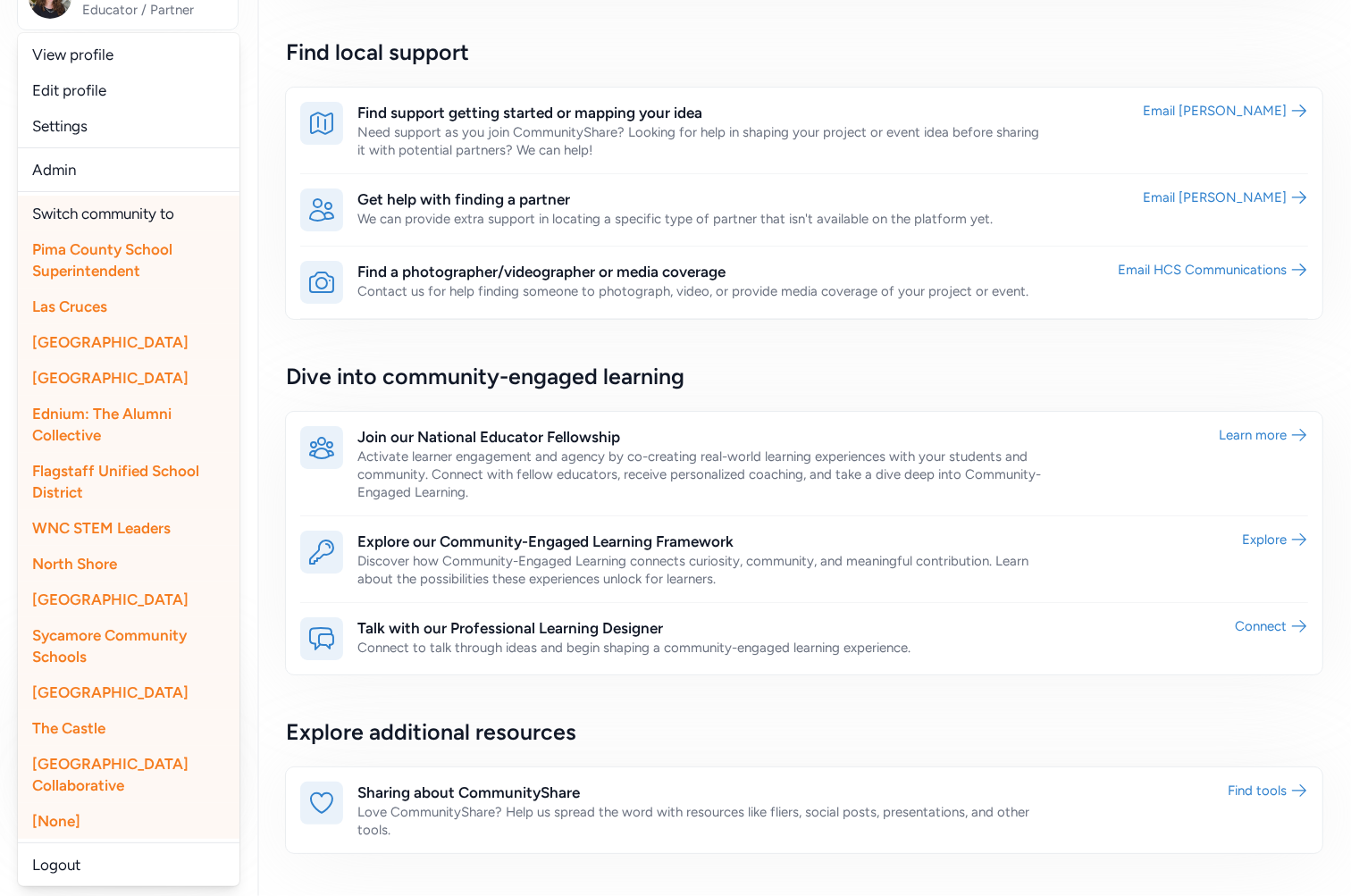 scroll, scrollTop: 297, scrollLeft: 0, axis: vertical 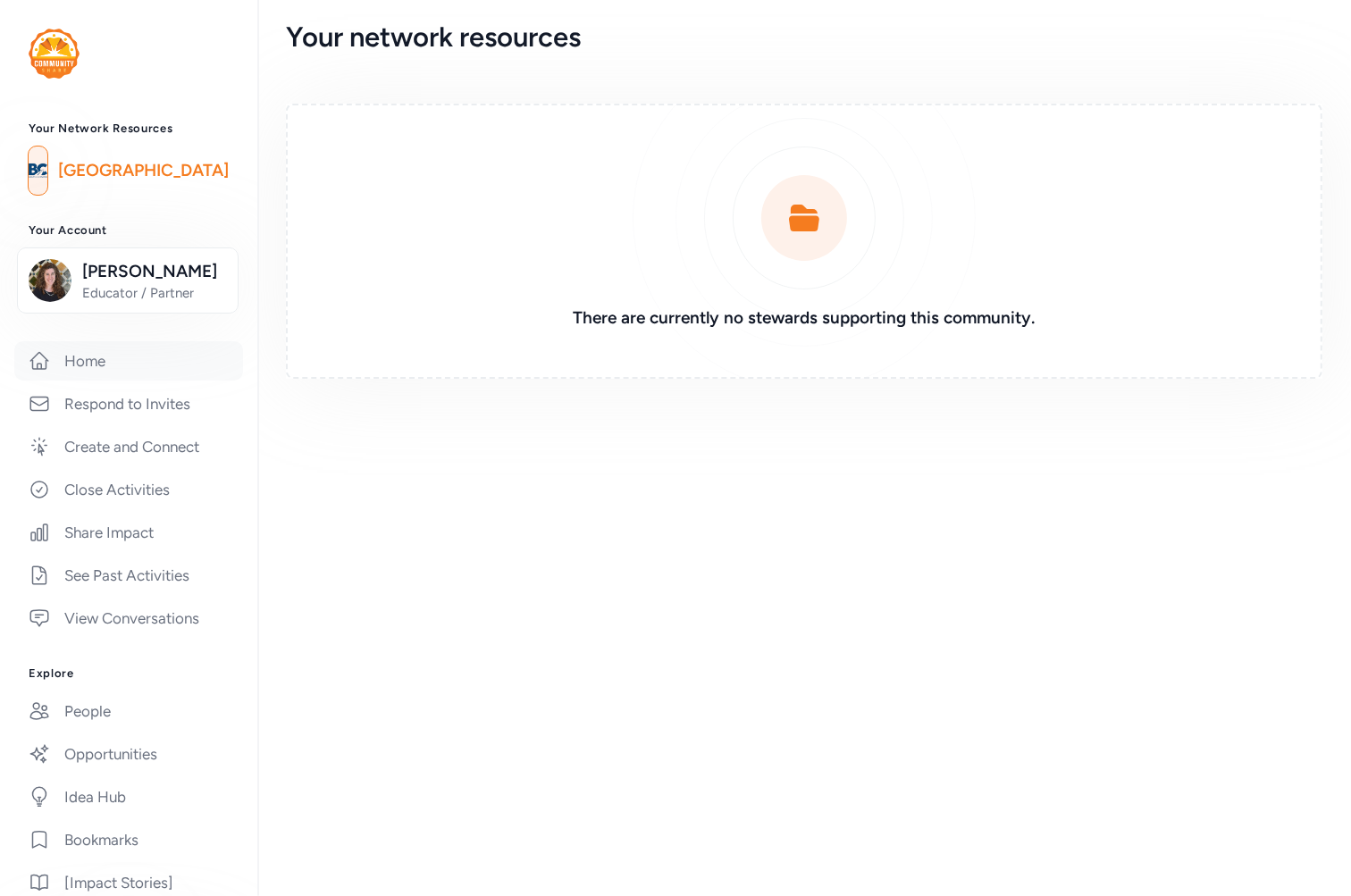 click on "Home" at bounding box center [129, 361] 